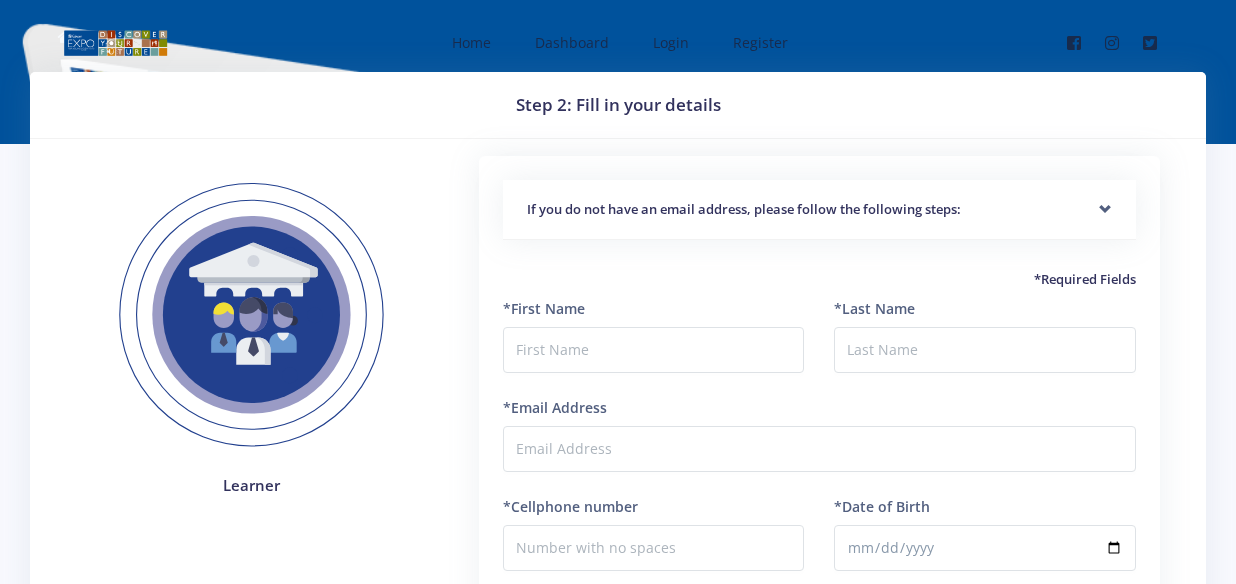scroll, scrollTop: 107, scrollLeft: 0, axis: vertical 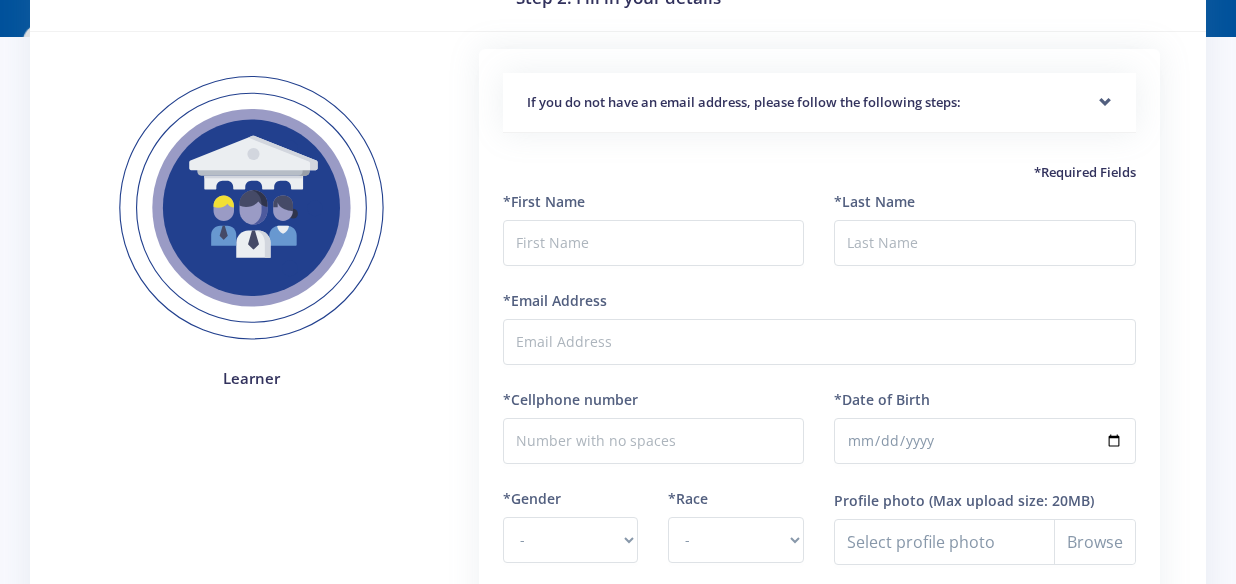 click at bounding box center [251, 208] 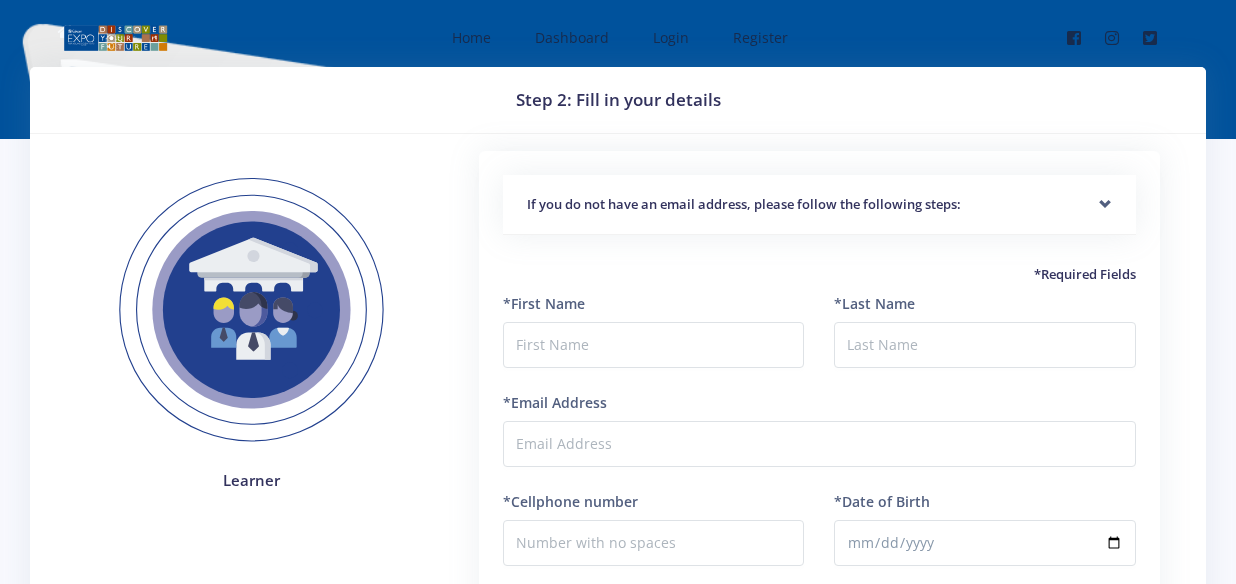 scroll, scrollTop: 8, scrollLeft: 0, axis: vertical 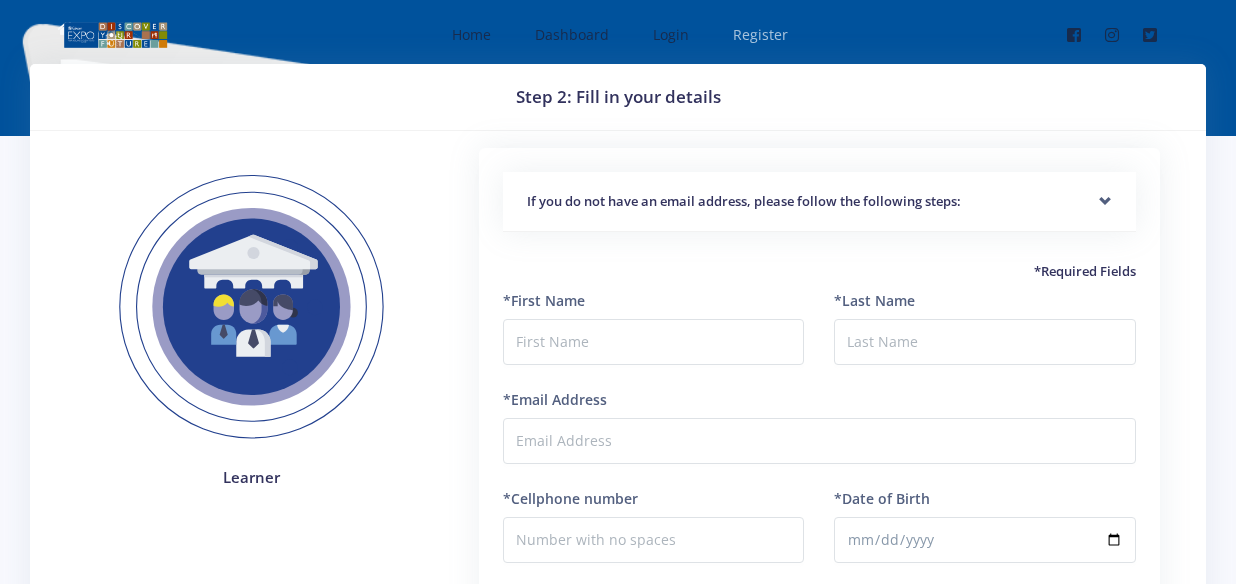 click on "Register" at bounding box center (760, 34) 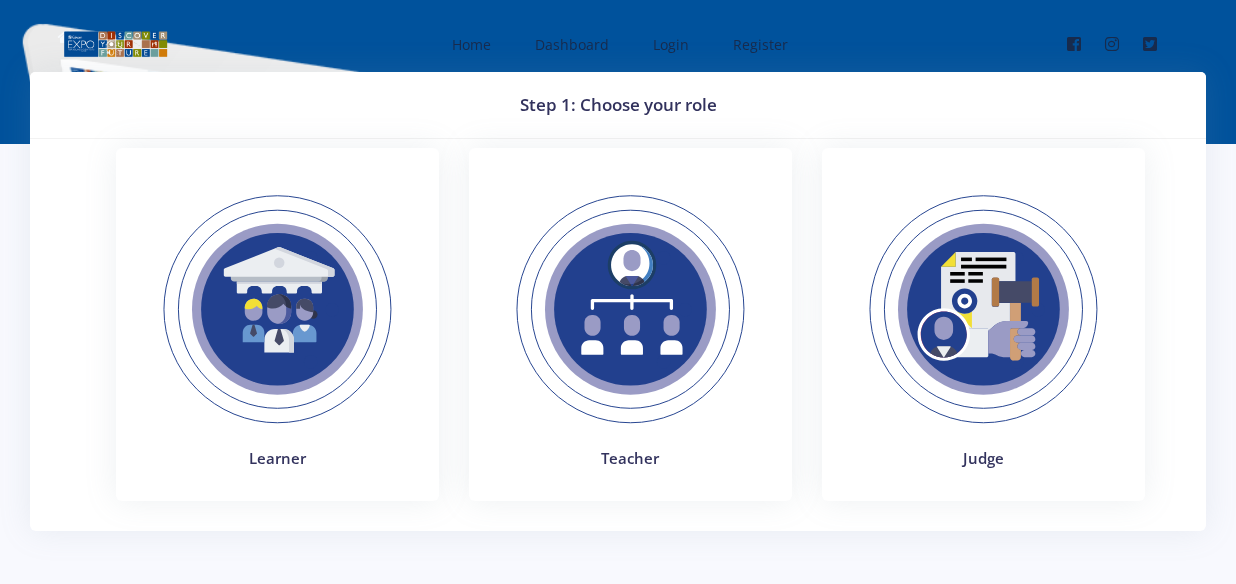 scroll, scrollTop: 0, scrollLeft: 0, axis: both 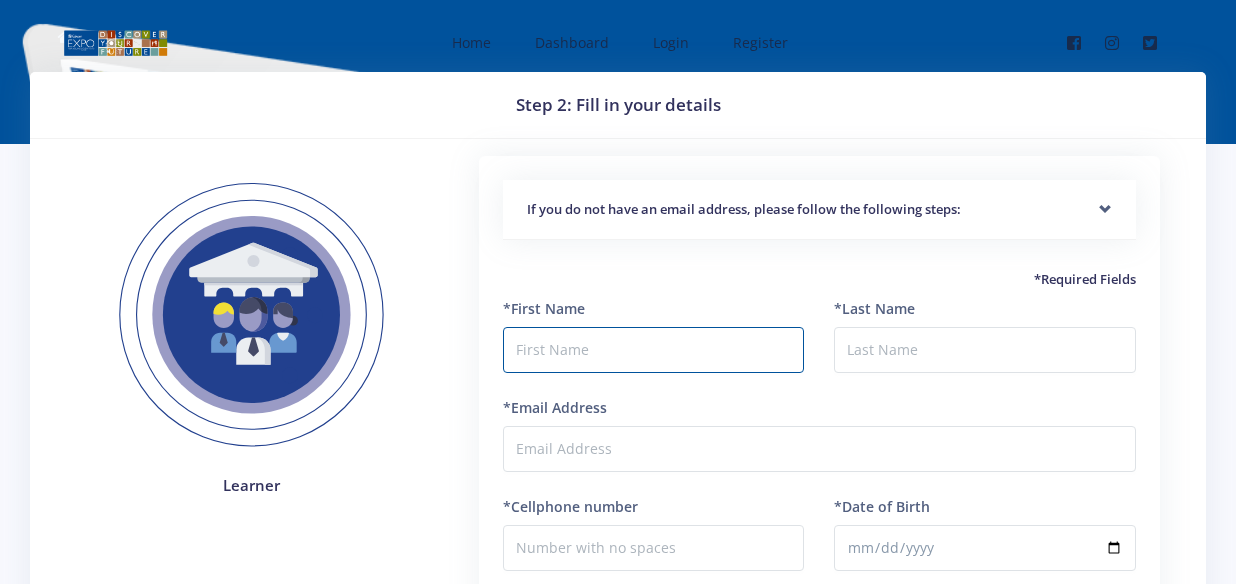 click on "If you do not have an email address, please follow the
following steps:" at bounding box center (819, 210) 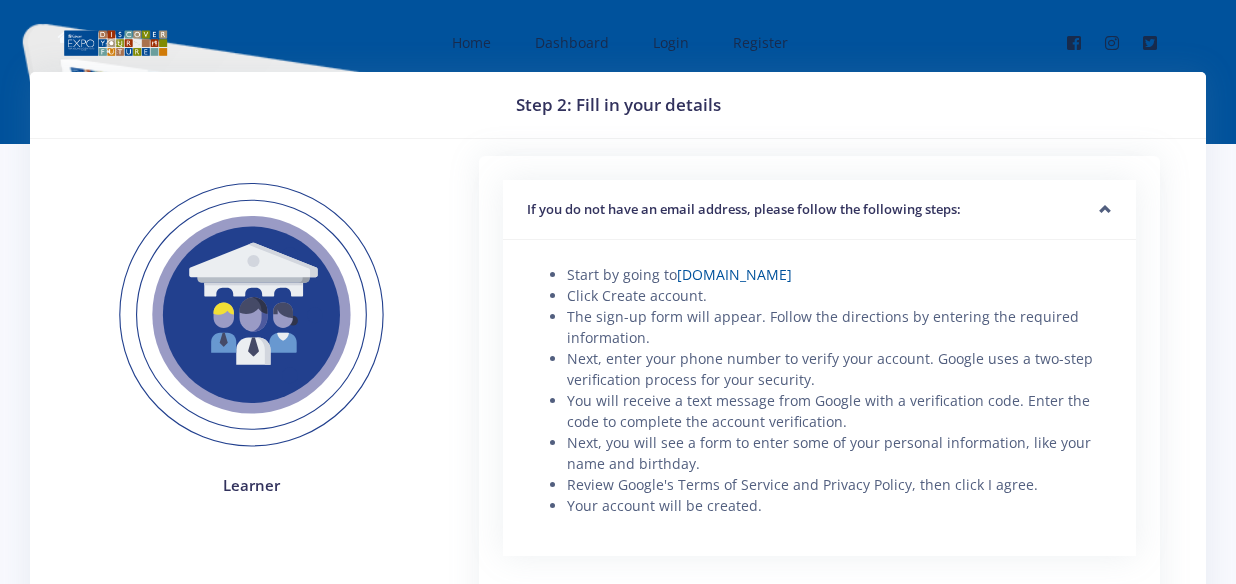 click on "If you do not have an email address, please follow the
following steps:" at bounding box center (819, 210) 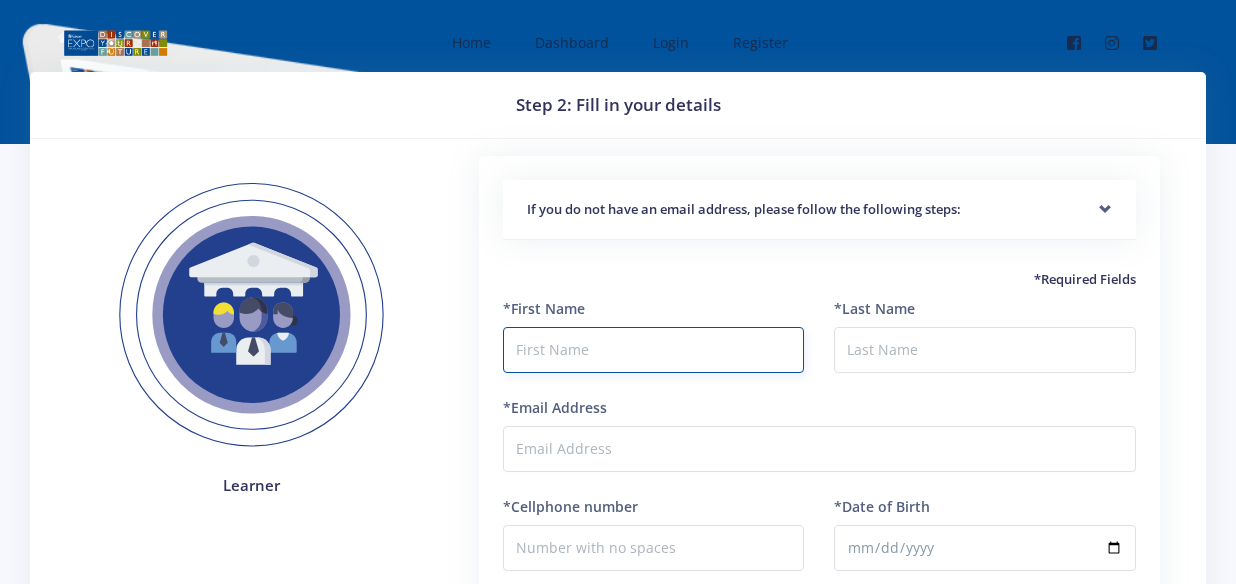 click at bounding box center [654, 350] 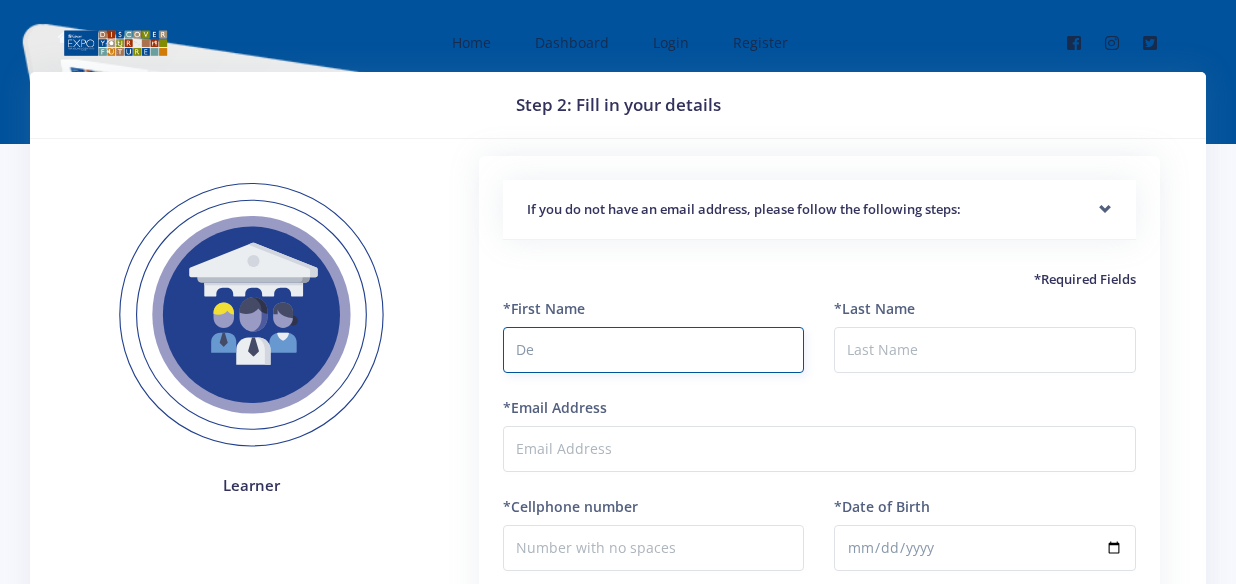 type on "D" 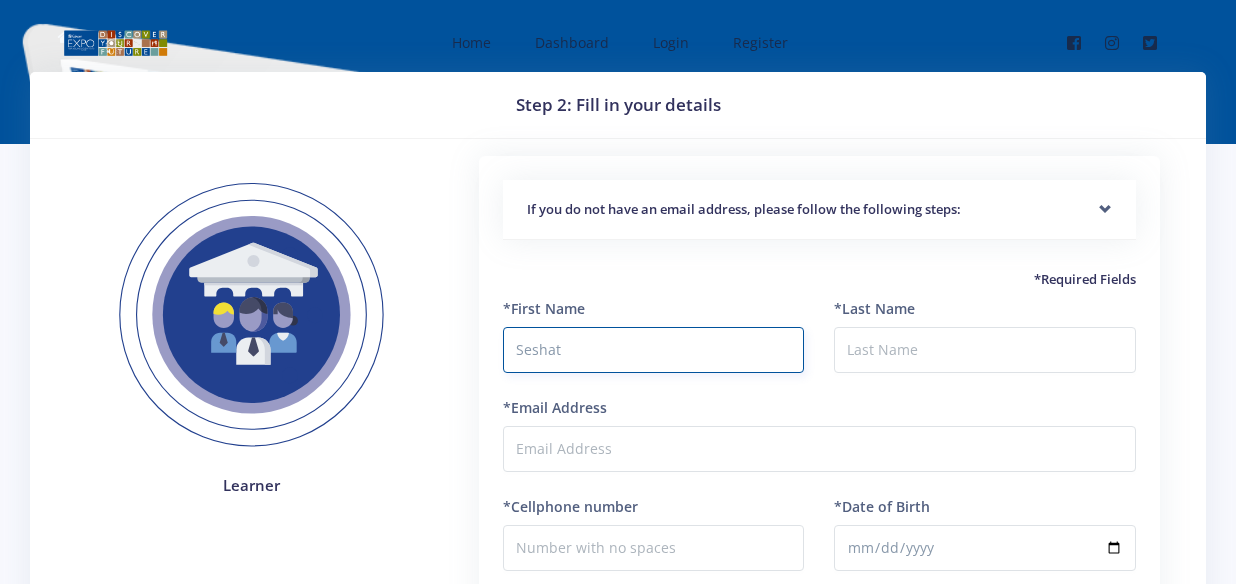 type on "Seshat" 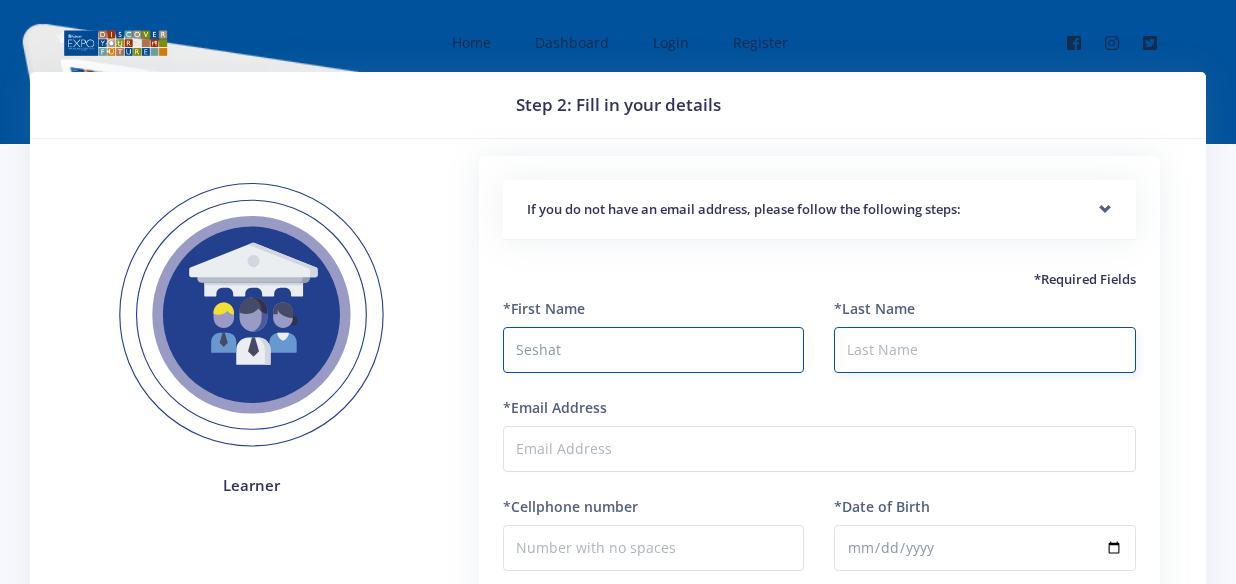 click on "*Last Name" at bounding box center [985, 350] 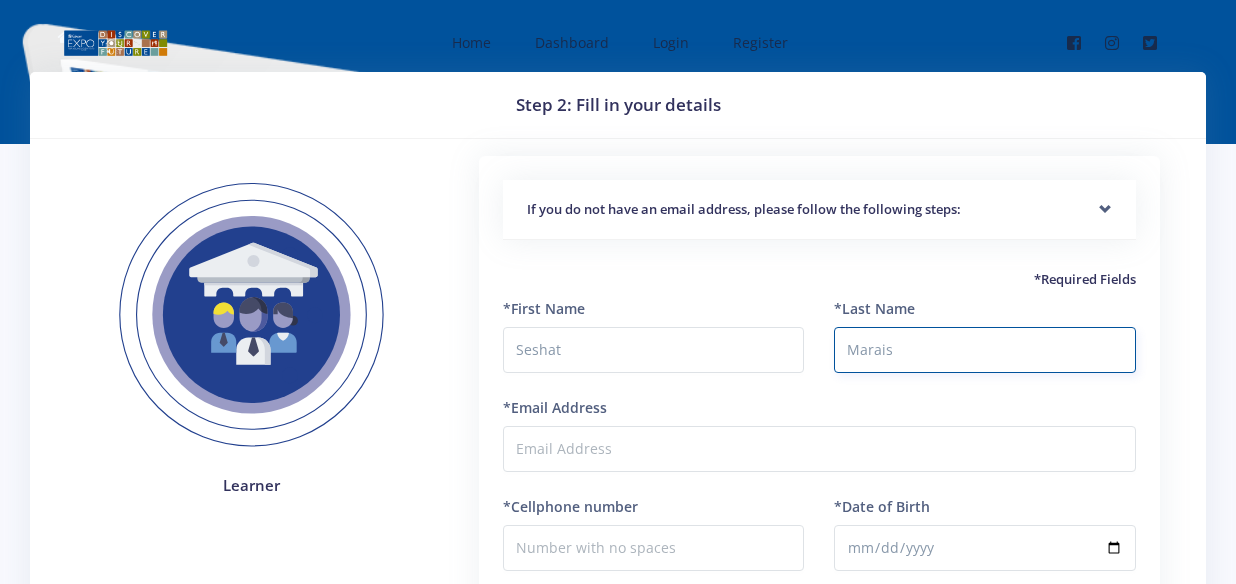 type on "Marais" 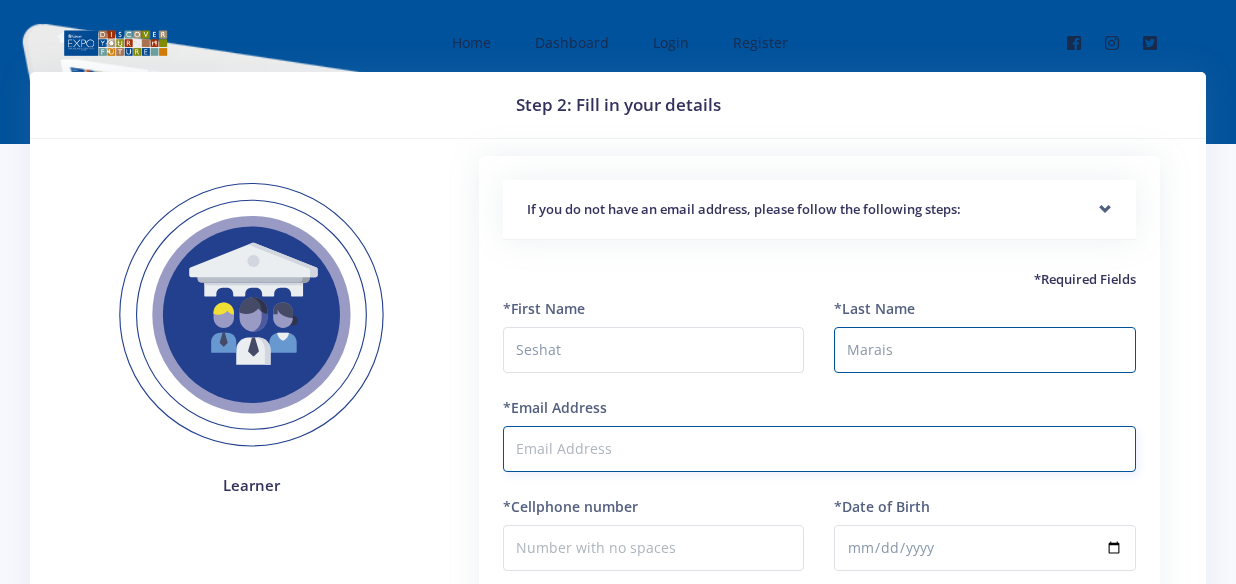 click on "*Email Address" at bounding box center (819, 449) 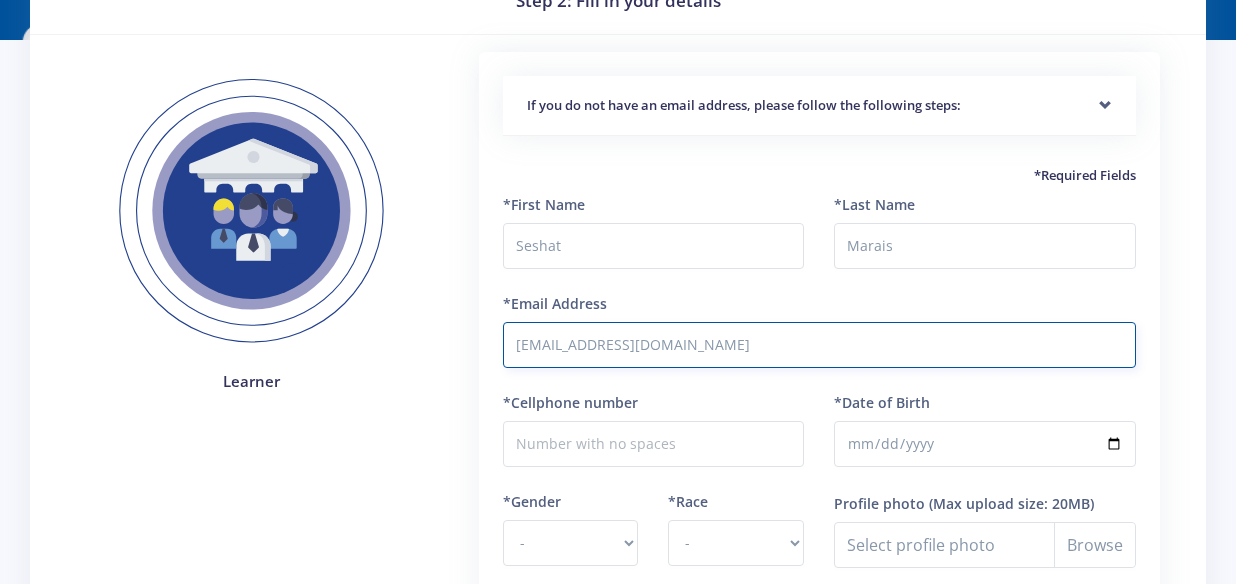 scroll, scrollTop: 108, scrollLeft: 0, axis: vertical 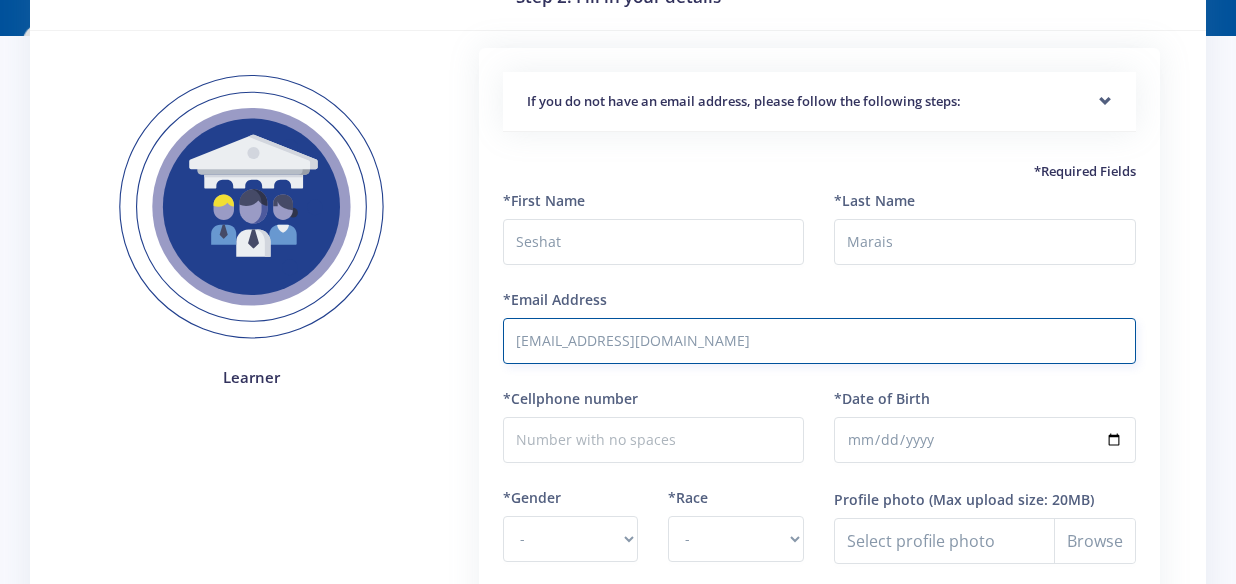 type on "seshatmarais@gmail.com" 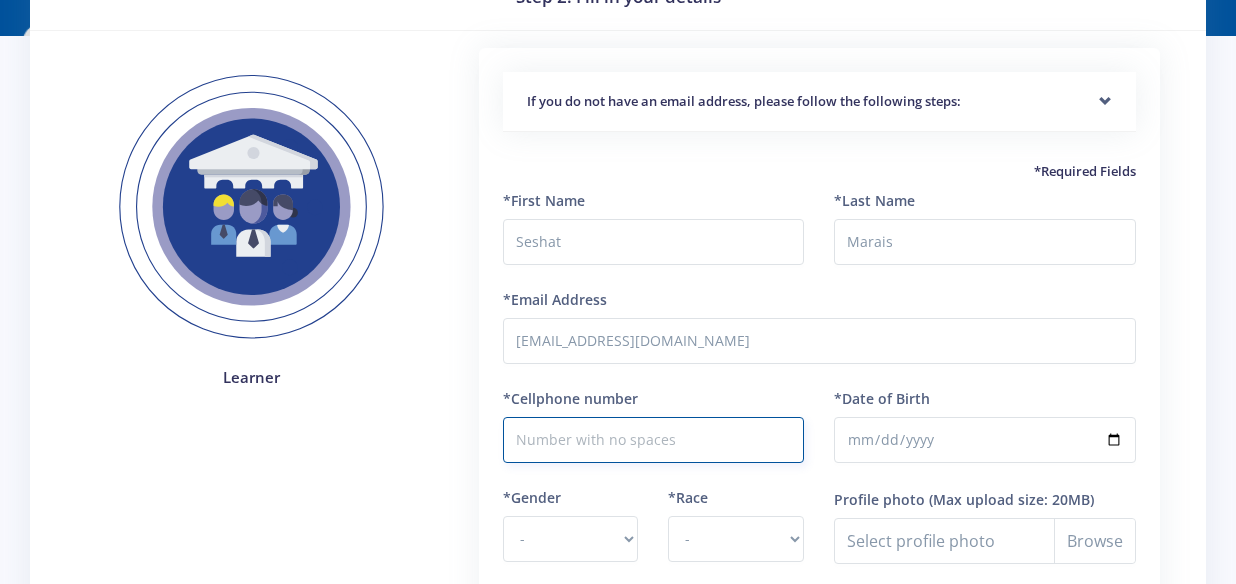 click on "*Cellphone number" at bounding box center [654, 440] 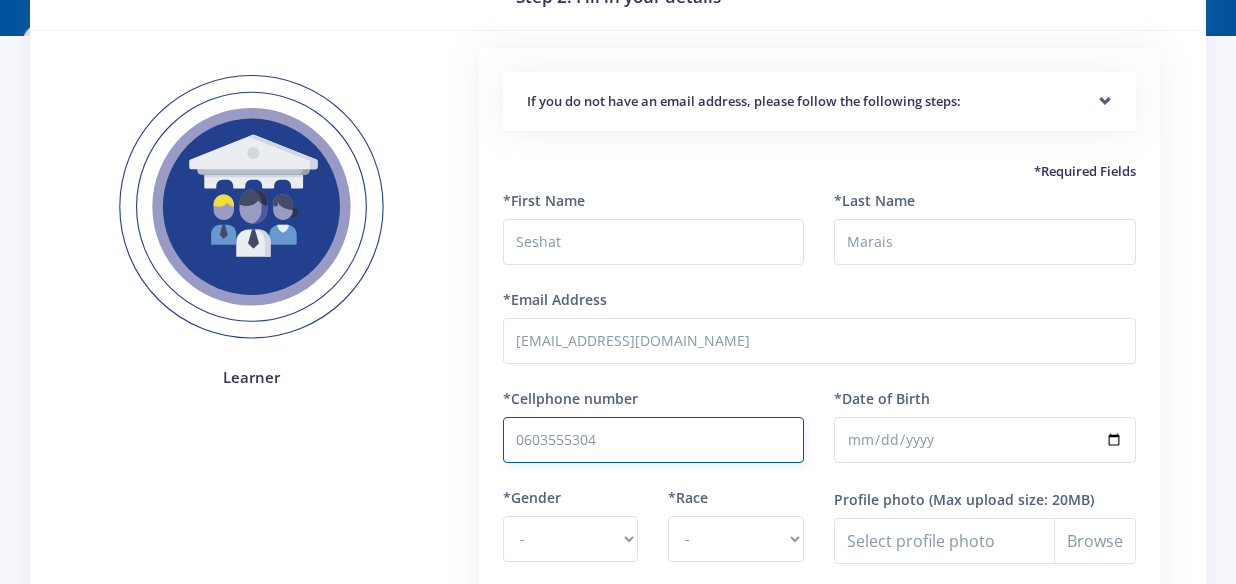 type on "0603555304" 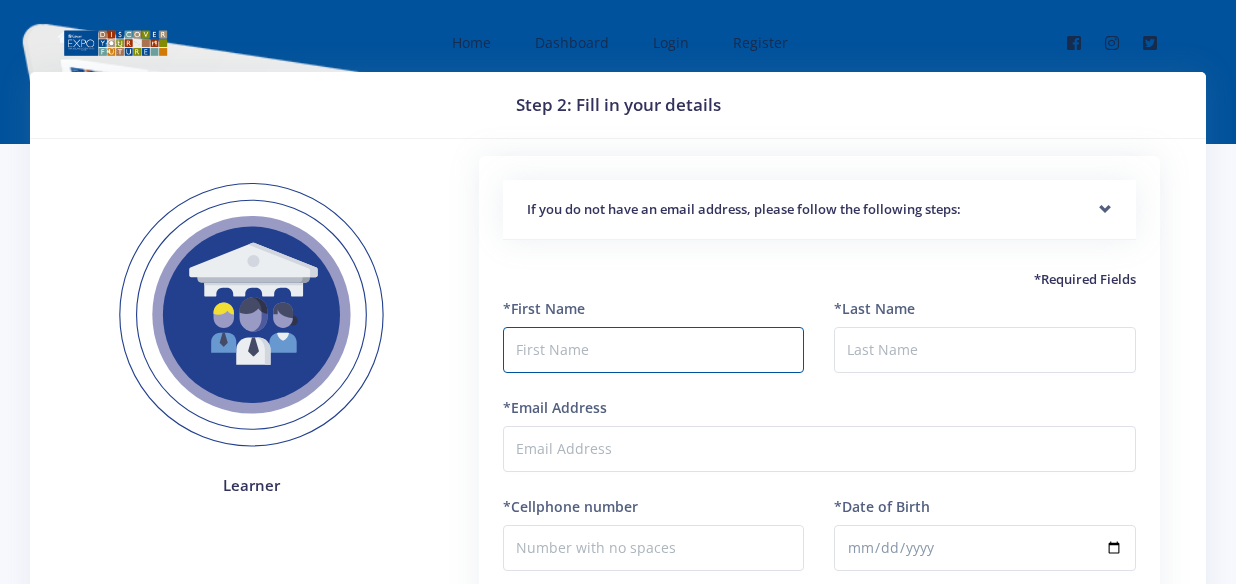 scroll, scrollTop: 0, scrollLeft: 0, axis: both 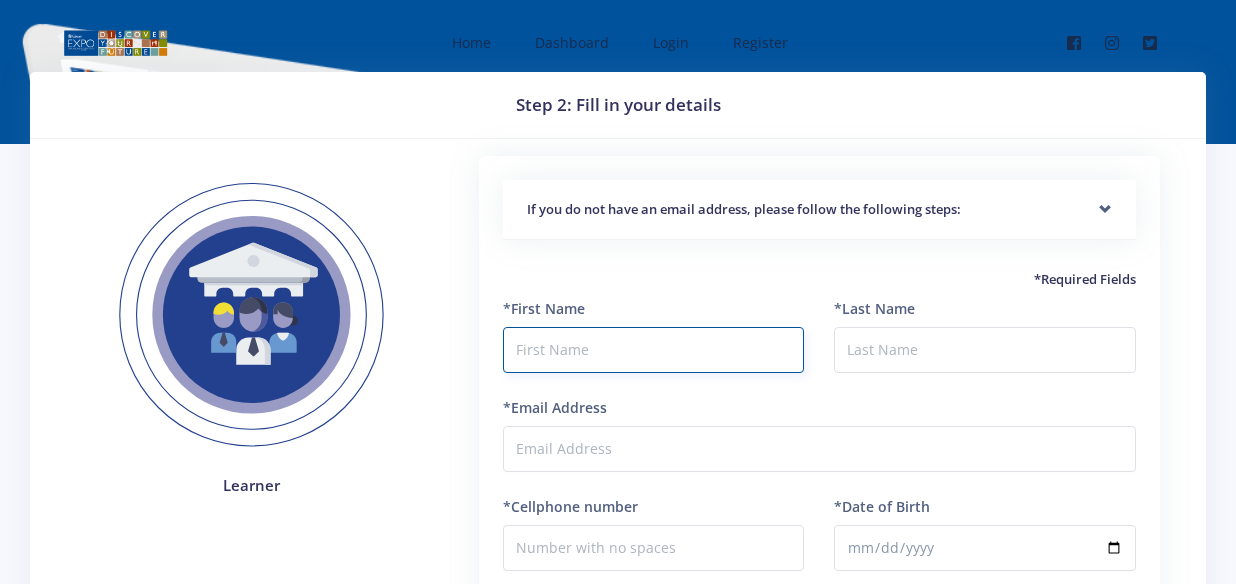 click at bounding box center [654, 350] 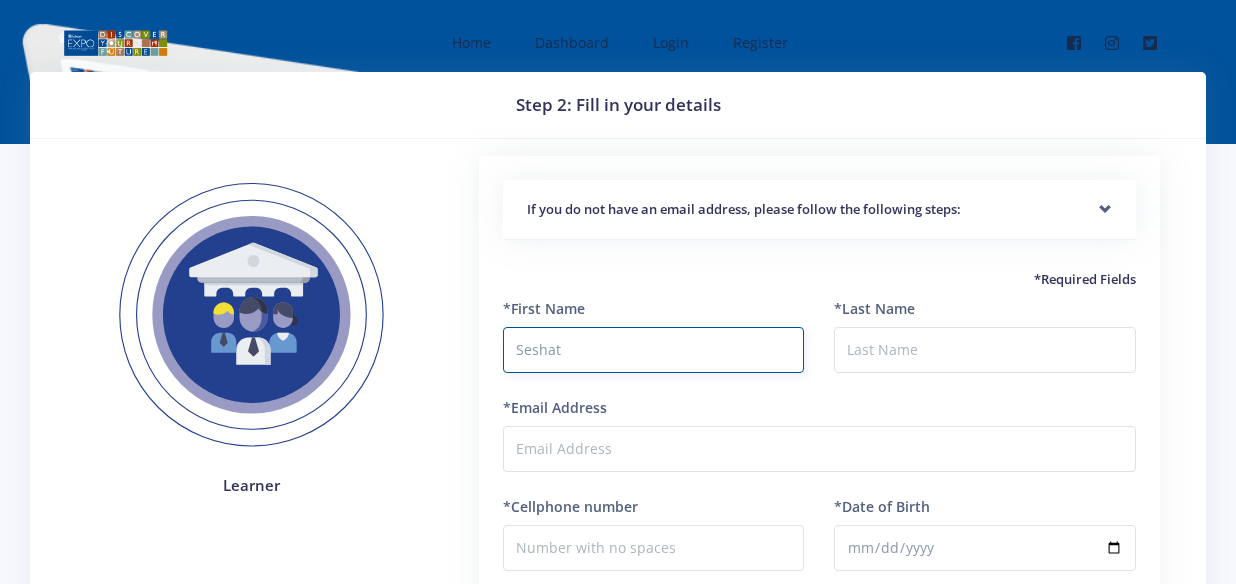 type on "Seshat" 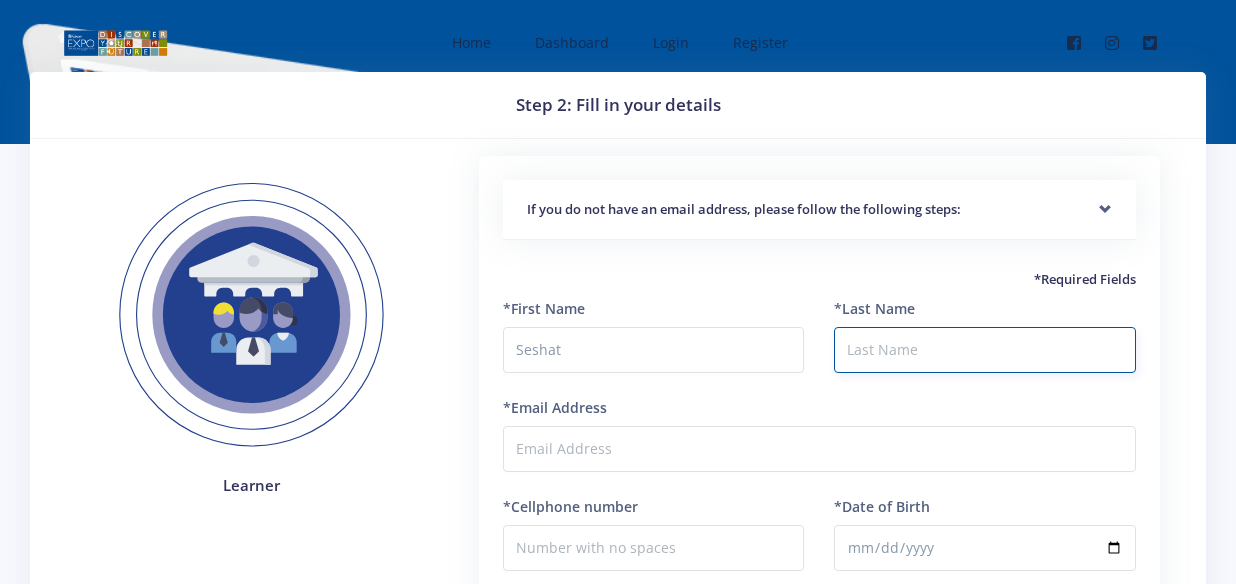click on "*Last Name" at bounding box center [985, 350] 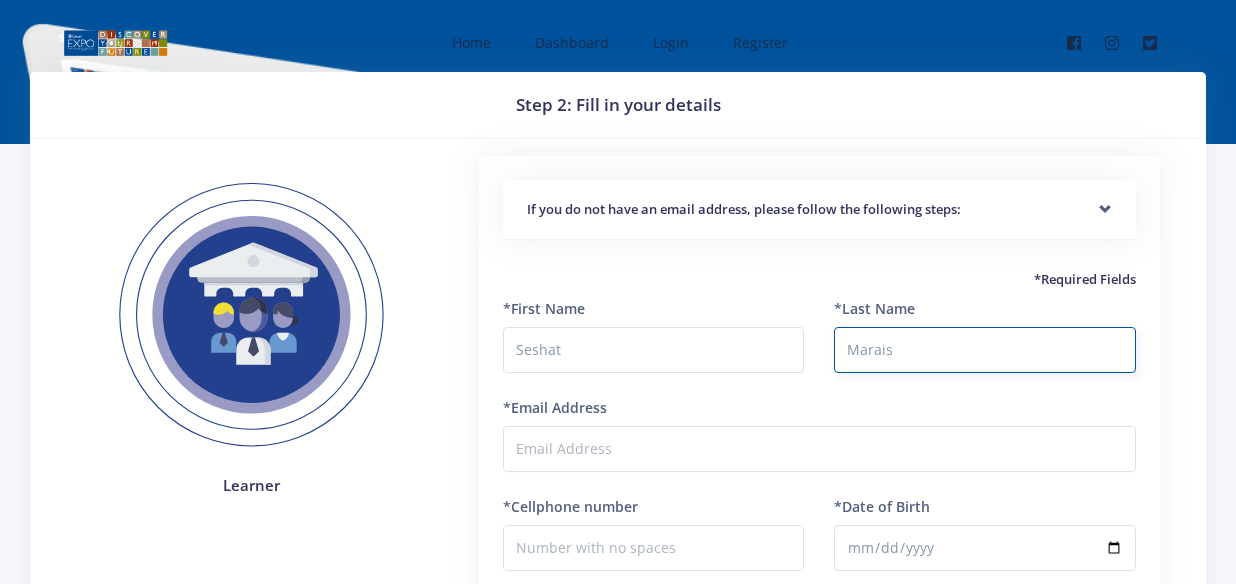 type on "Marais" 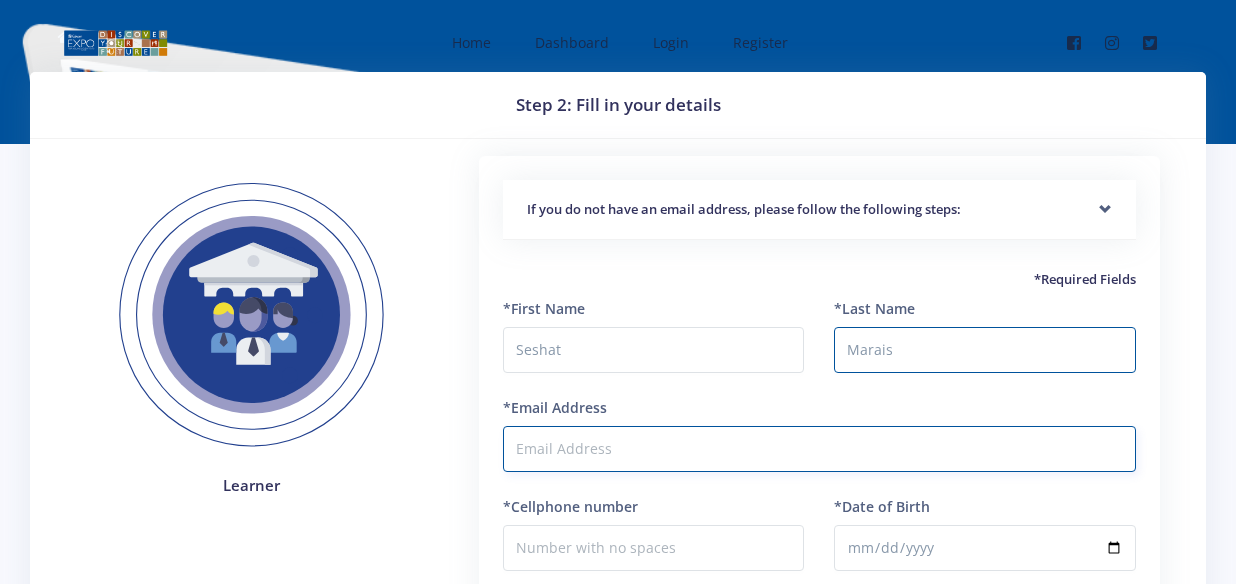 click on "*Email Address" at bounding box center [819, 449] 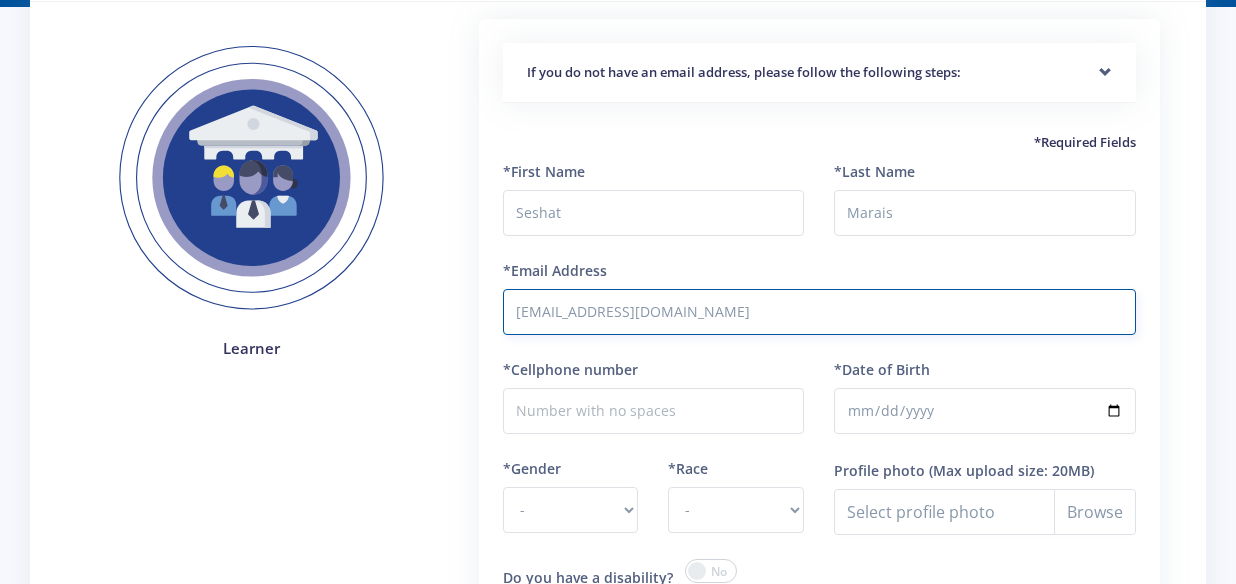 scroll, scrollTop: 144, scrollLeft: 0, axis: vertical 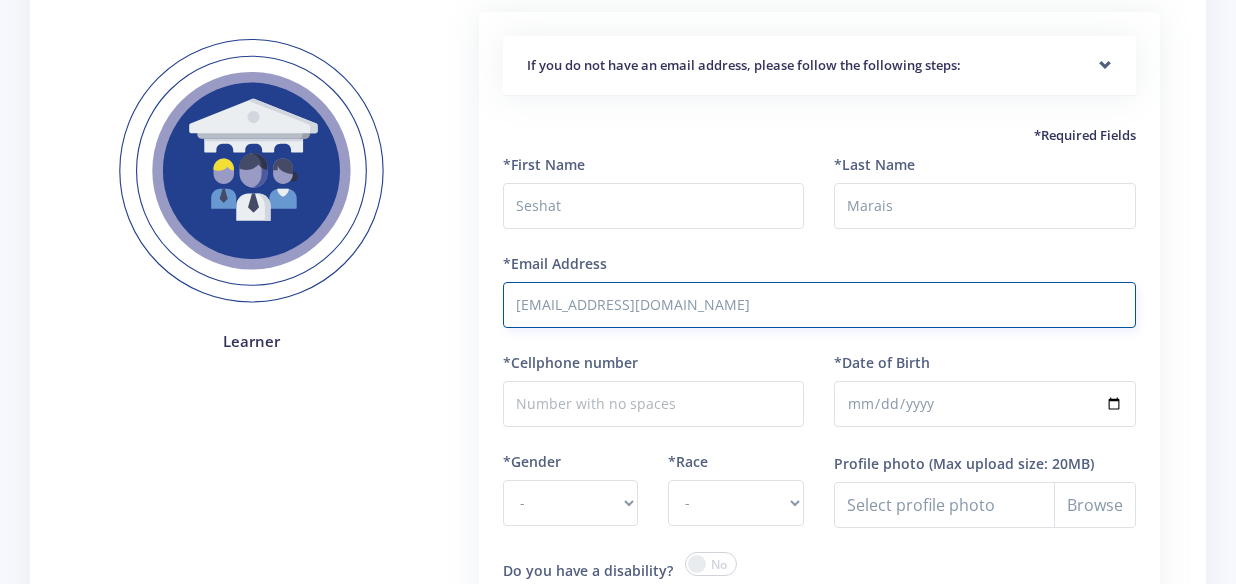 type on "[EMAIL_ADDRESS][DOMAIN_NAME]" 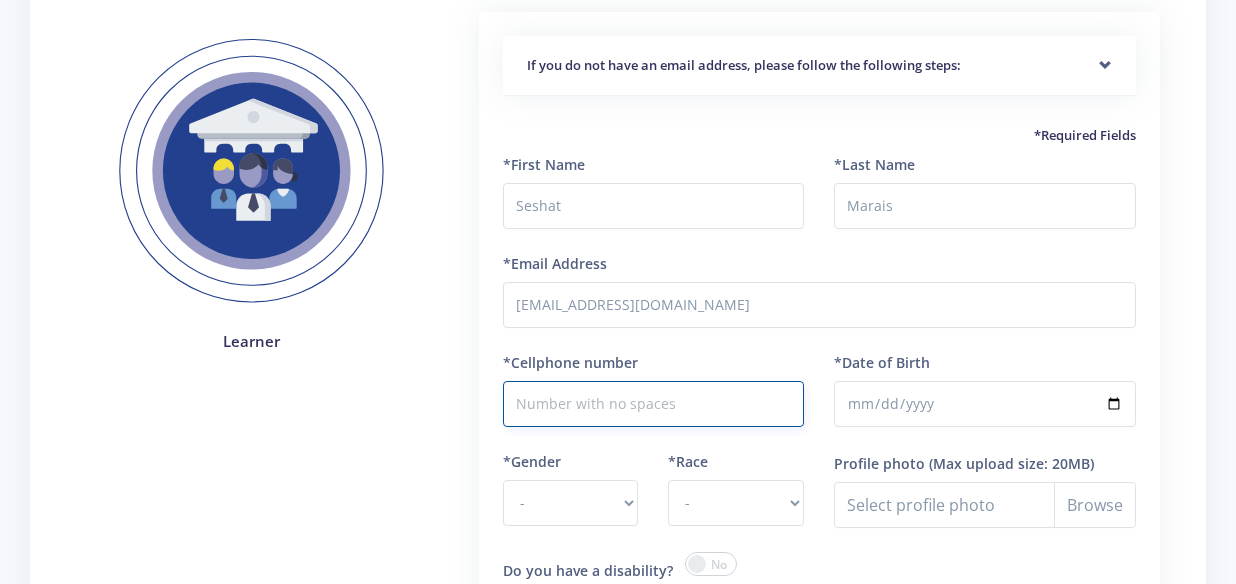 click on "*Cellphone number" at bounding box center [654, 404] 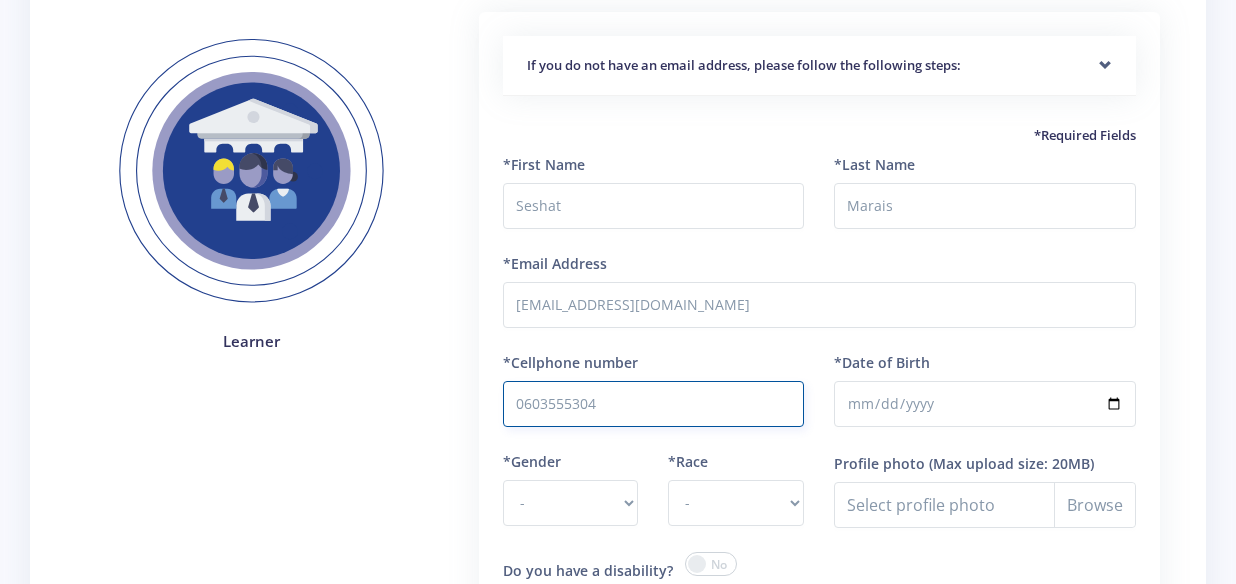 type on "0603555304" 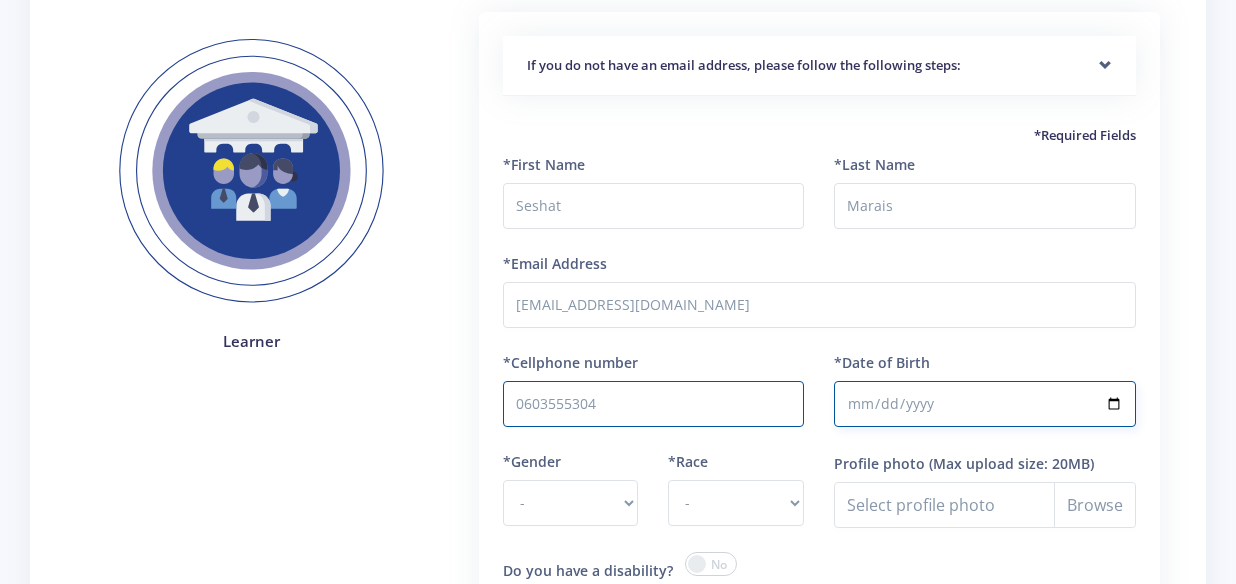 click on "*Date of Birth" at bounding box center (985, 404) 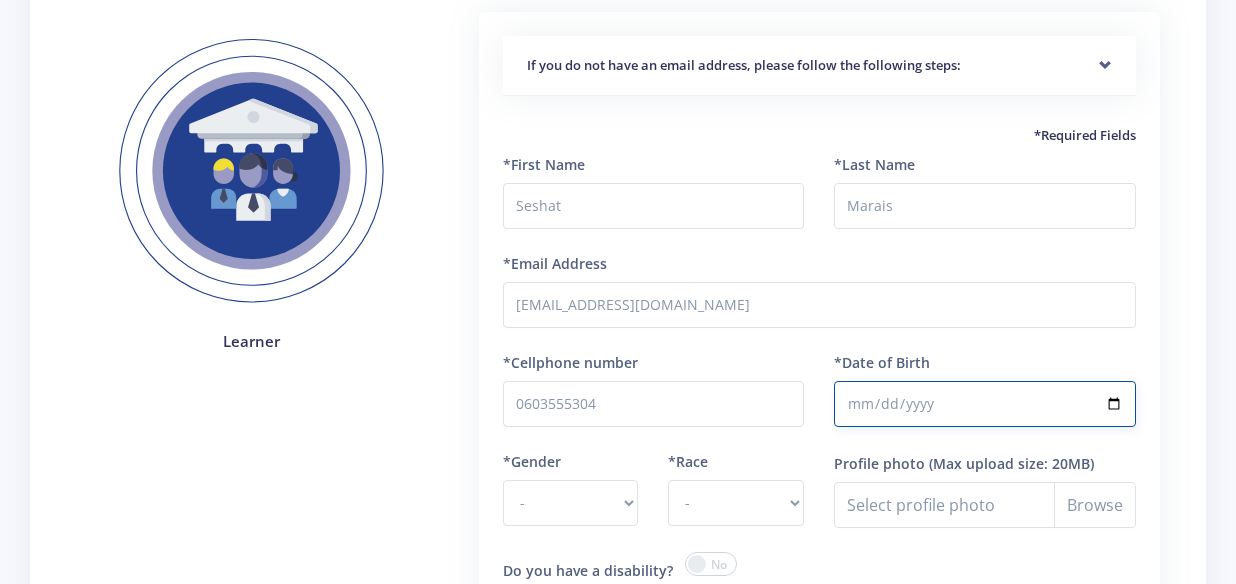 click on "*Date of Birth" at bounding box center (985, 404) 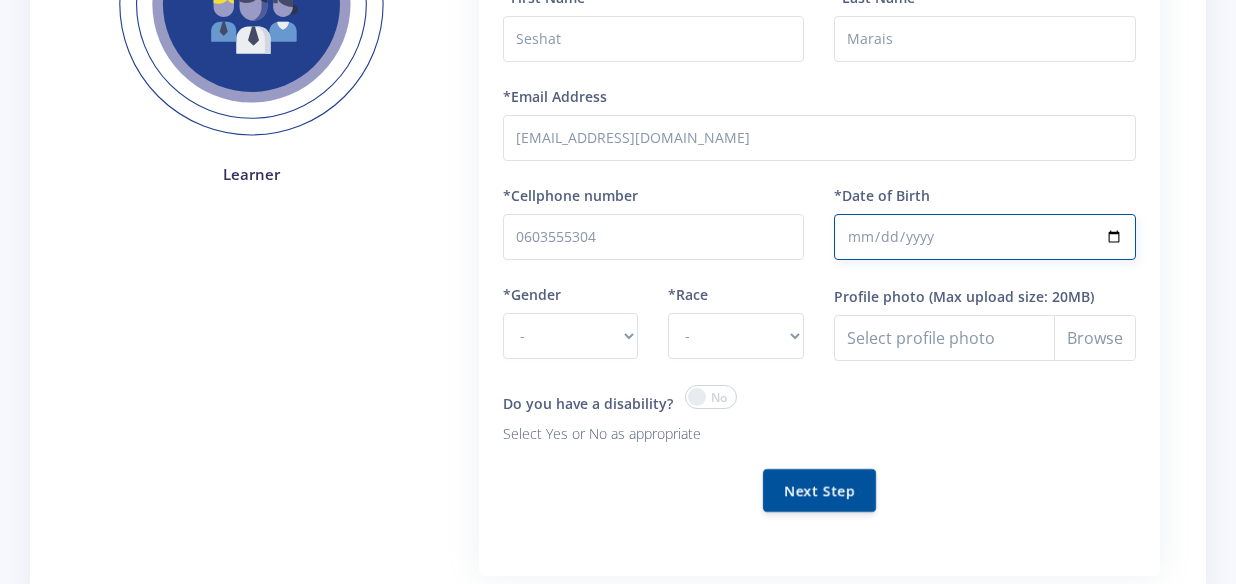 scroll, scrollTop: 320, scrollLeft: 0, axis: vertical 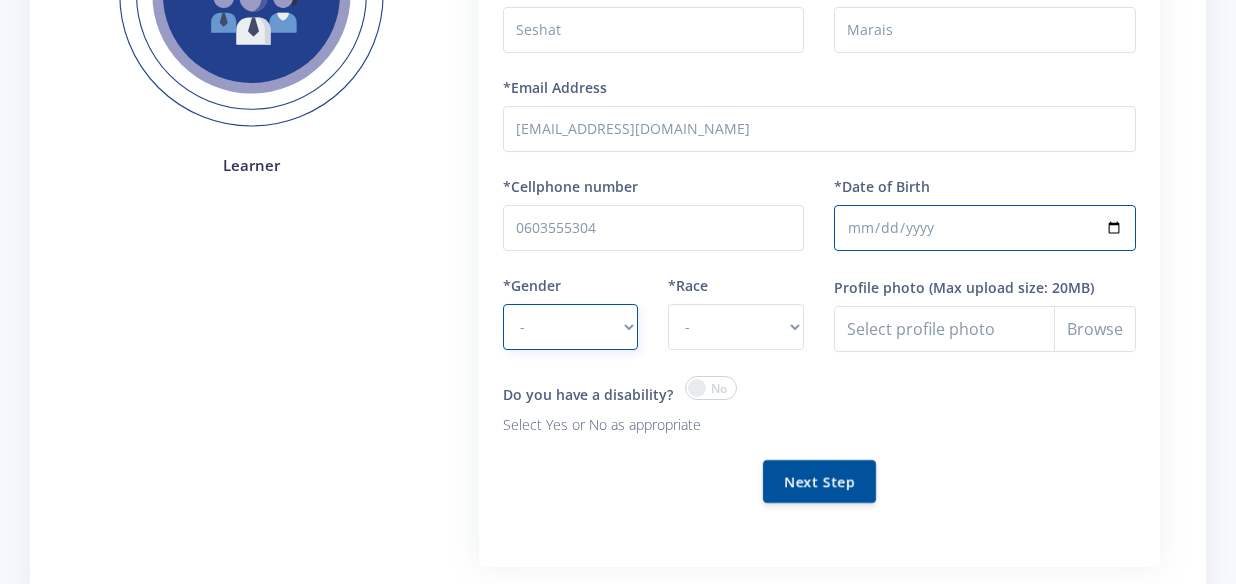 click on "-
[DEMOGRAPHIC_DATA]
[DEMOGRAPHIC_DATA]" at bounding box center [571, 327] 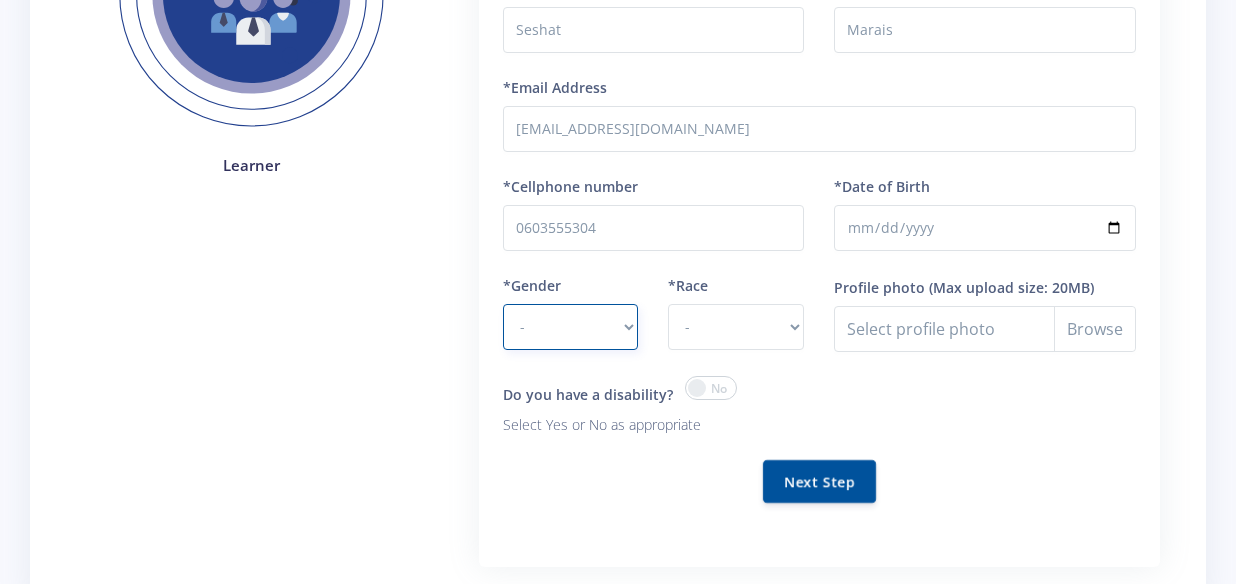 select on "F" 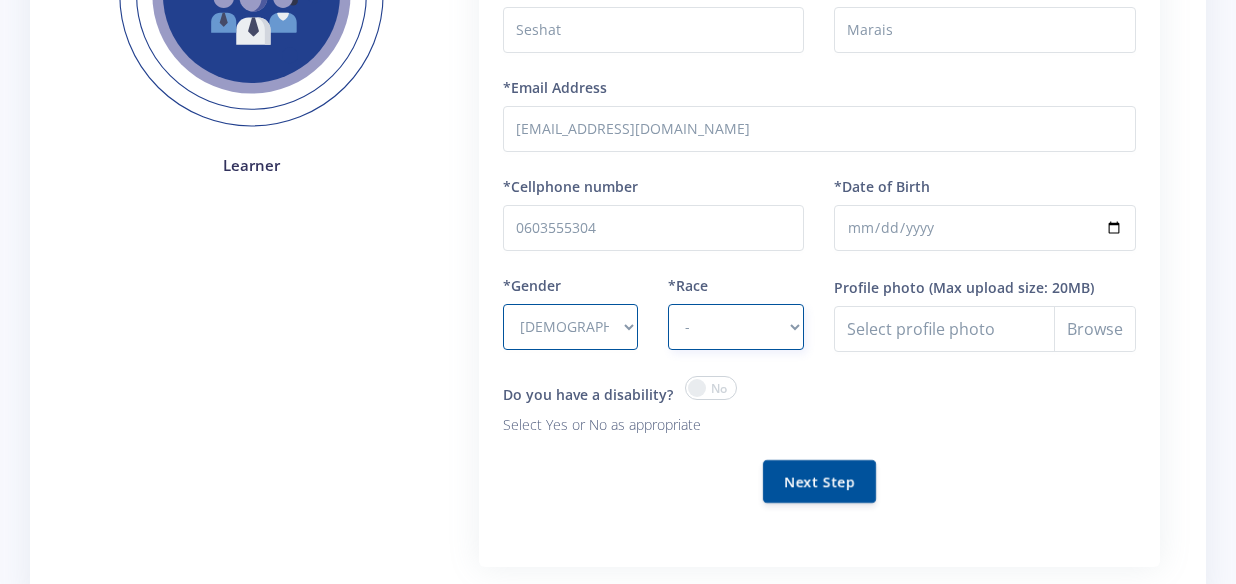 click on "-
African
Asian
Coloured
Indian
White
Other" at bounding box center (736, 327) 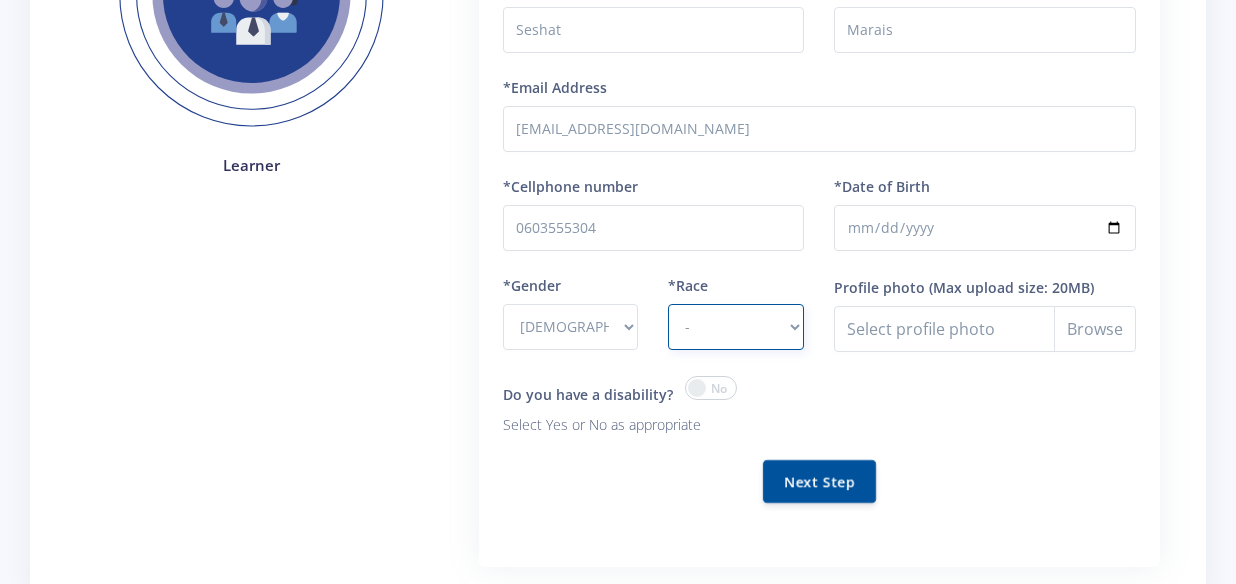 select on "Coloured" 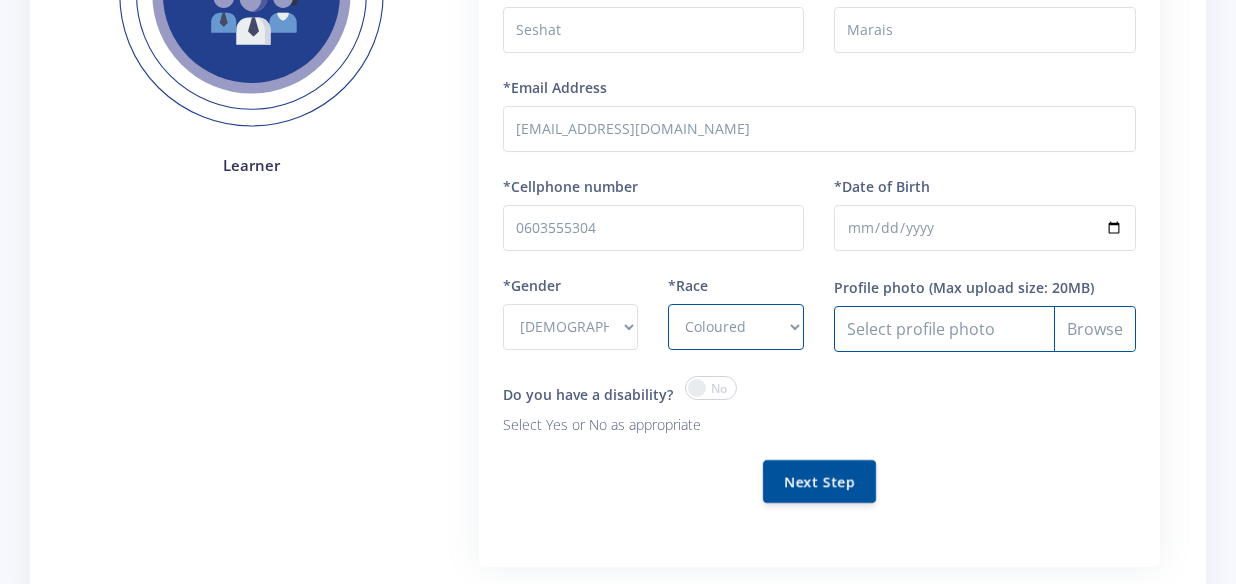 click on "Profile photo" at bounding box center [985, 329] 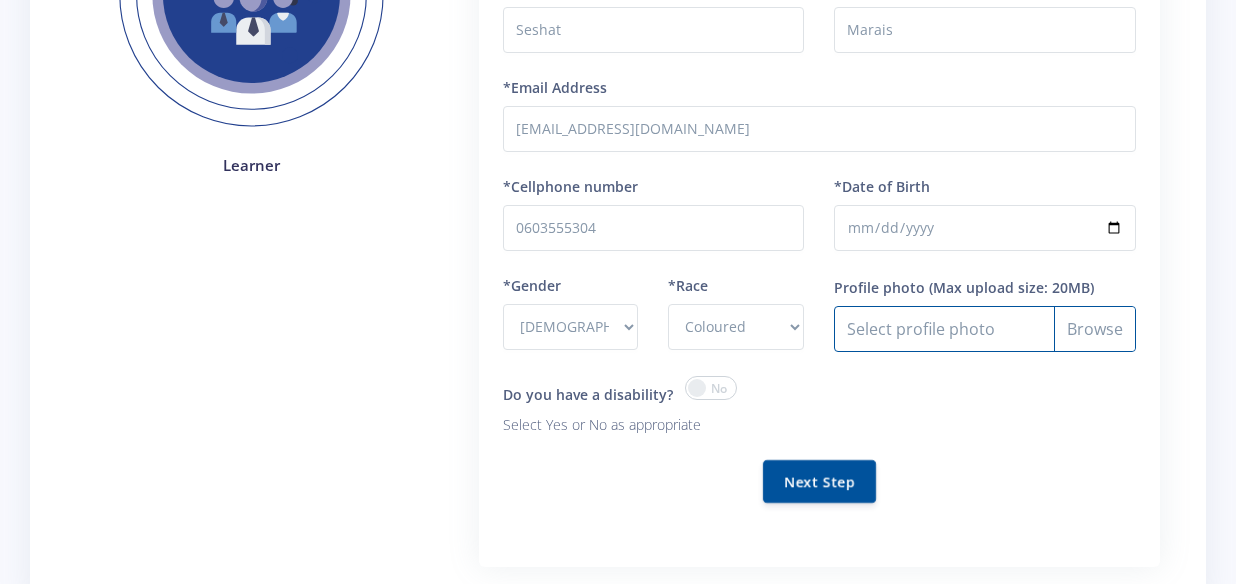 type on "C:\fakepath\IMG_0954.heic" 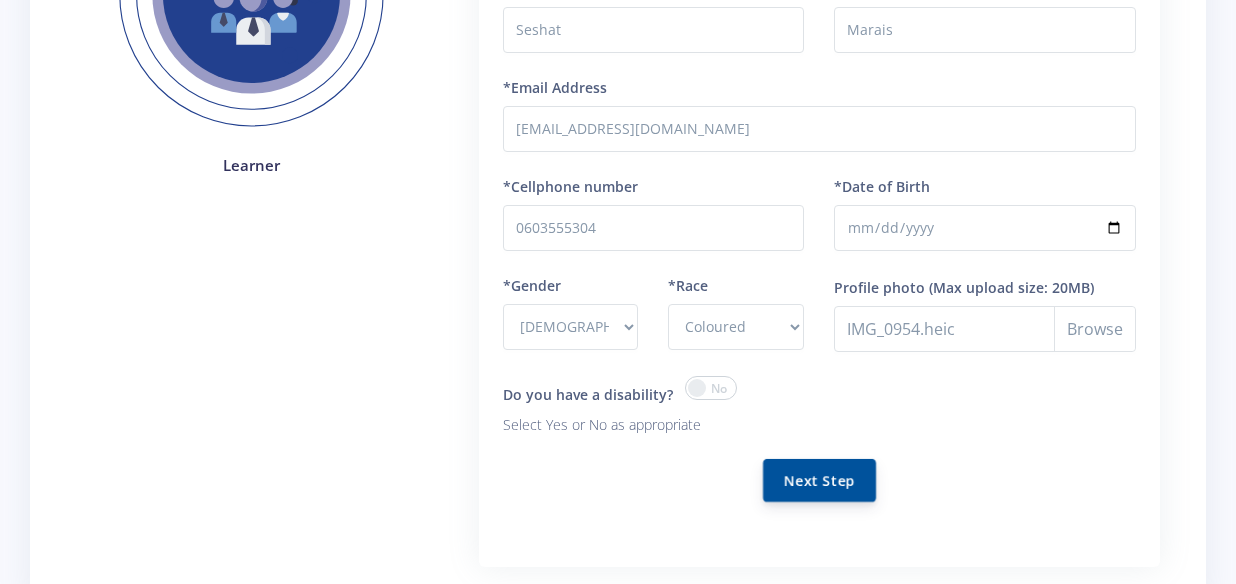 click on "Next
Step" at bounding box center (819, 480) 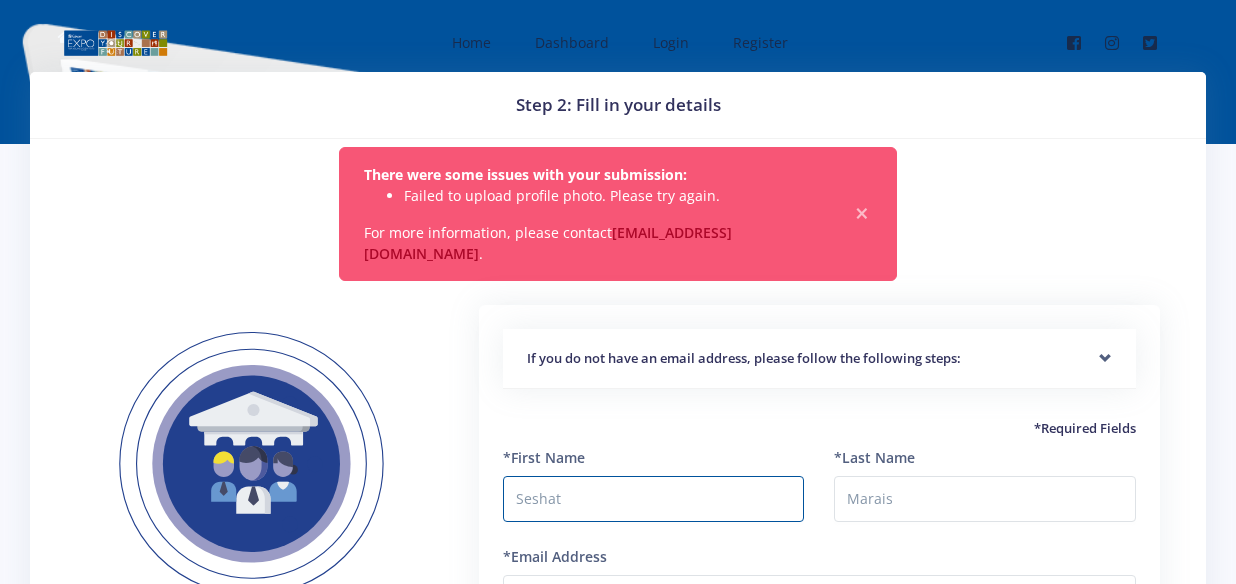 scroll, scrollTop: 0, scrollLeft: 0, axis: both 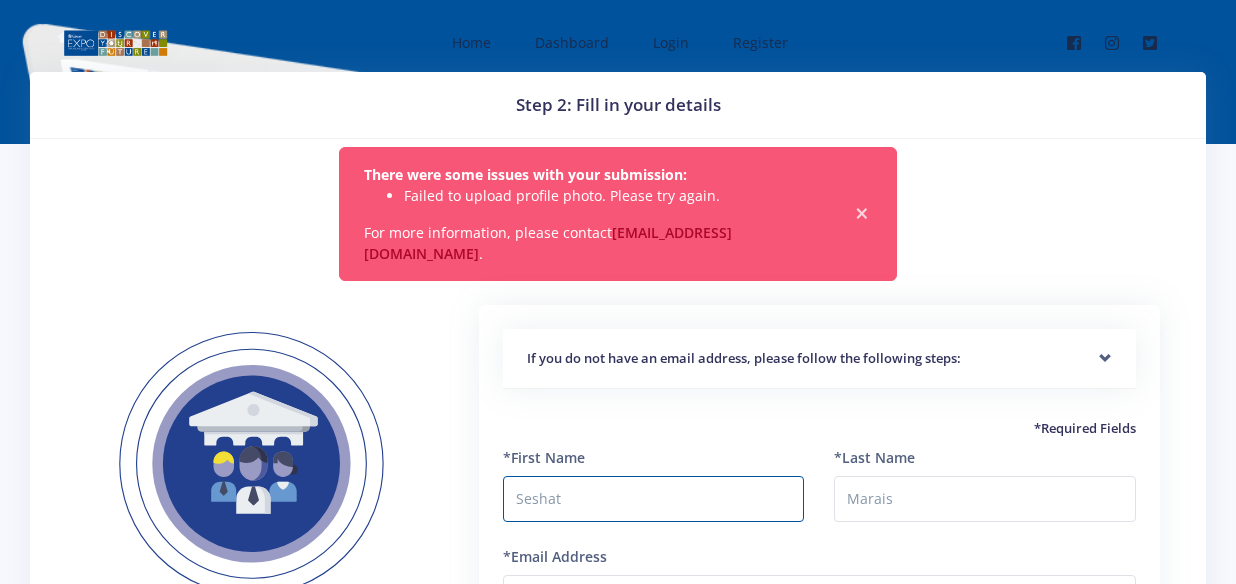 click on "×" at bounding box center [862, 214] 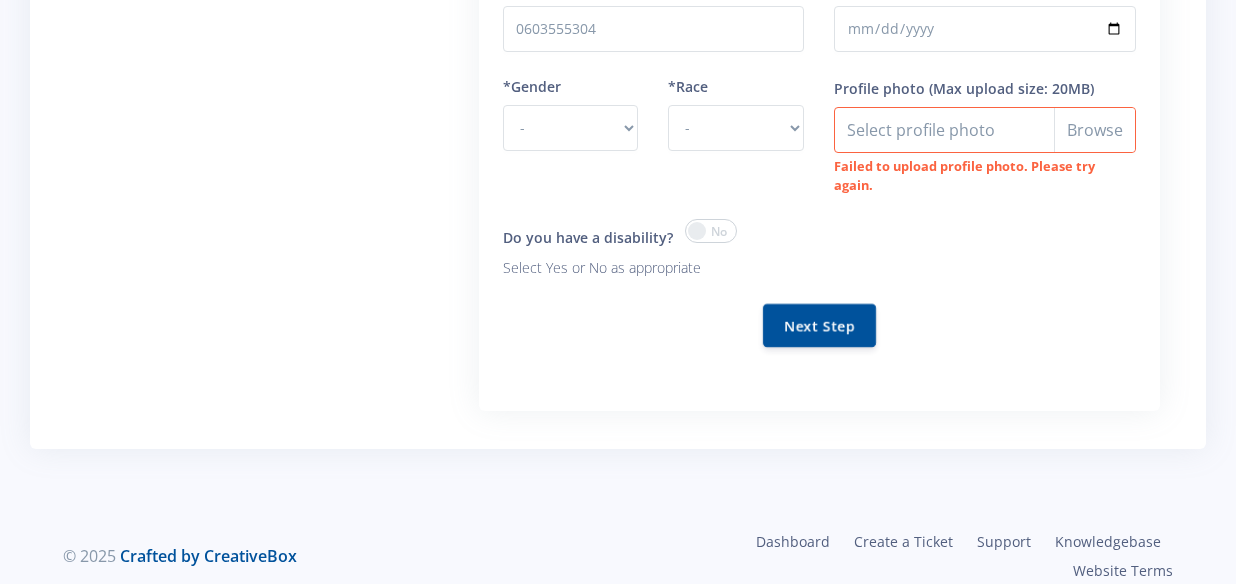 scroll, scrollTop: 519, scrollLeft: 0, axis: vertical 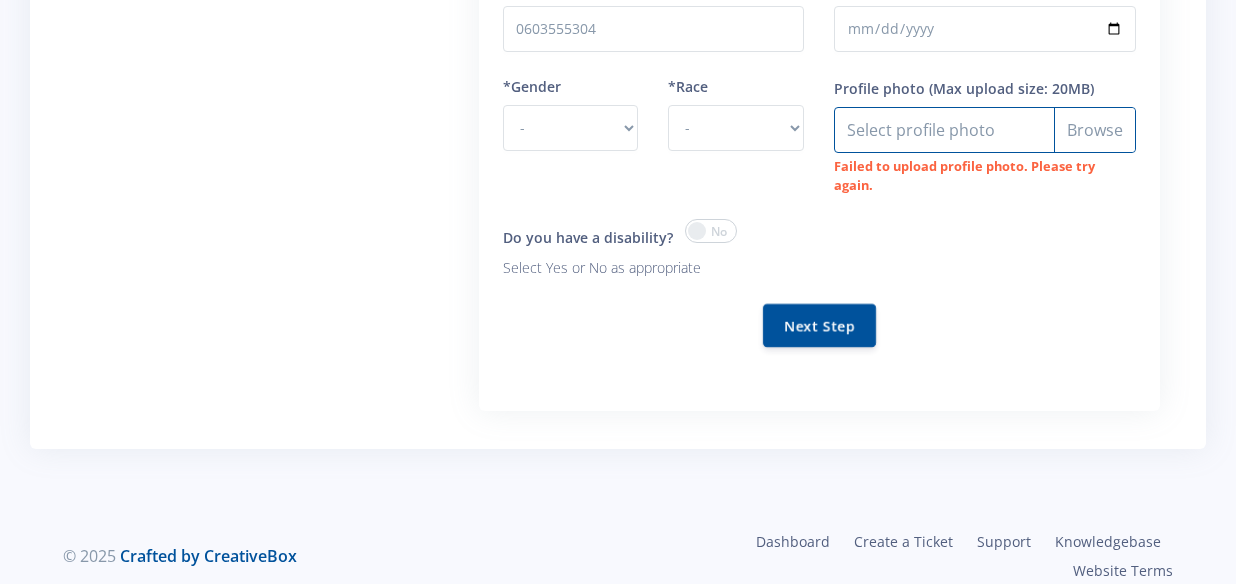 click on "Profile photo" at bounding box center [985, 130] 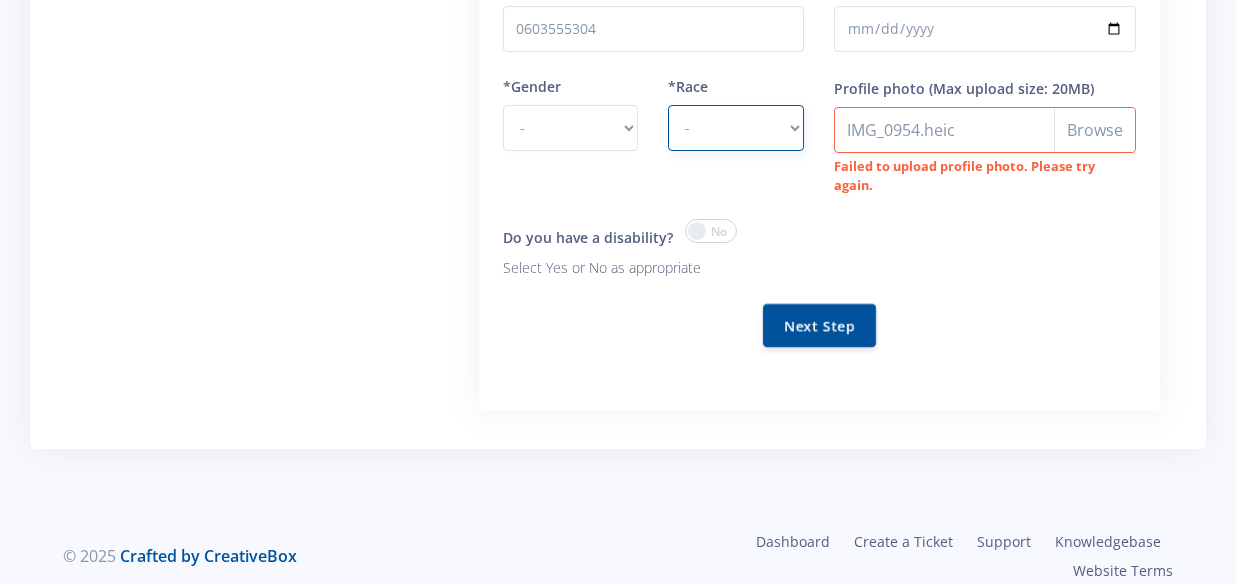 click on "-
[DEMOGRAPHIC_DATA]
Coloured
Indian
White
Other" at bounding box center [736, 128] 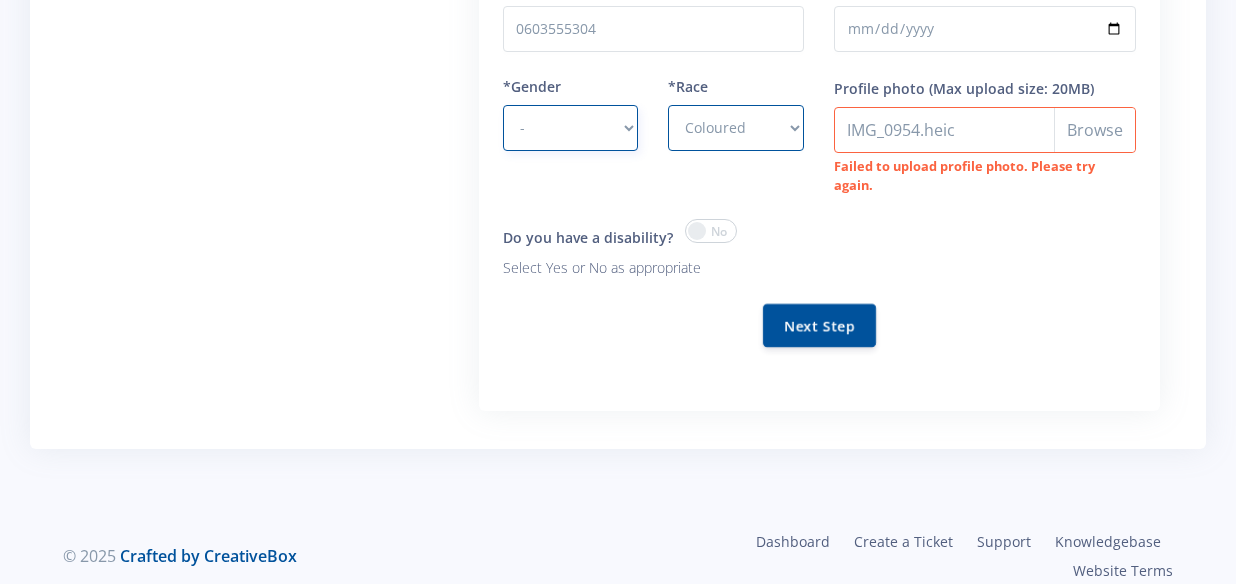 click on "-
[DEMOGRAPHIC_DATA]
[DEMOGRAPHIC_DATA]" at bounding box center [571, 128] 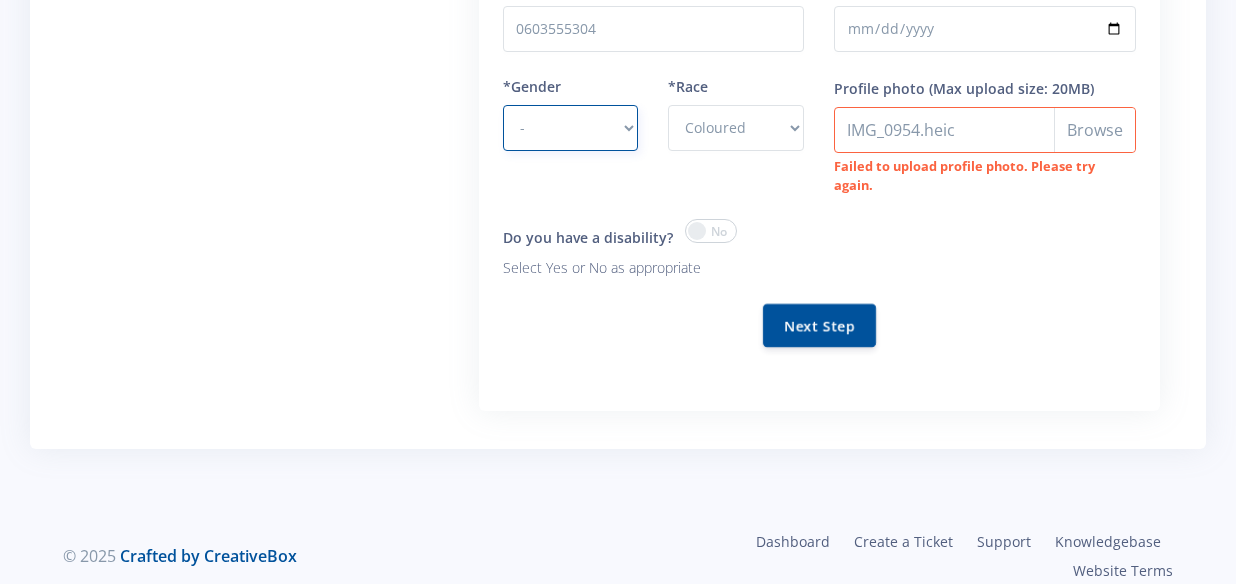 select on "F" 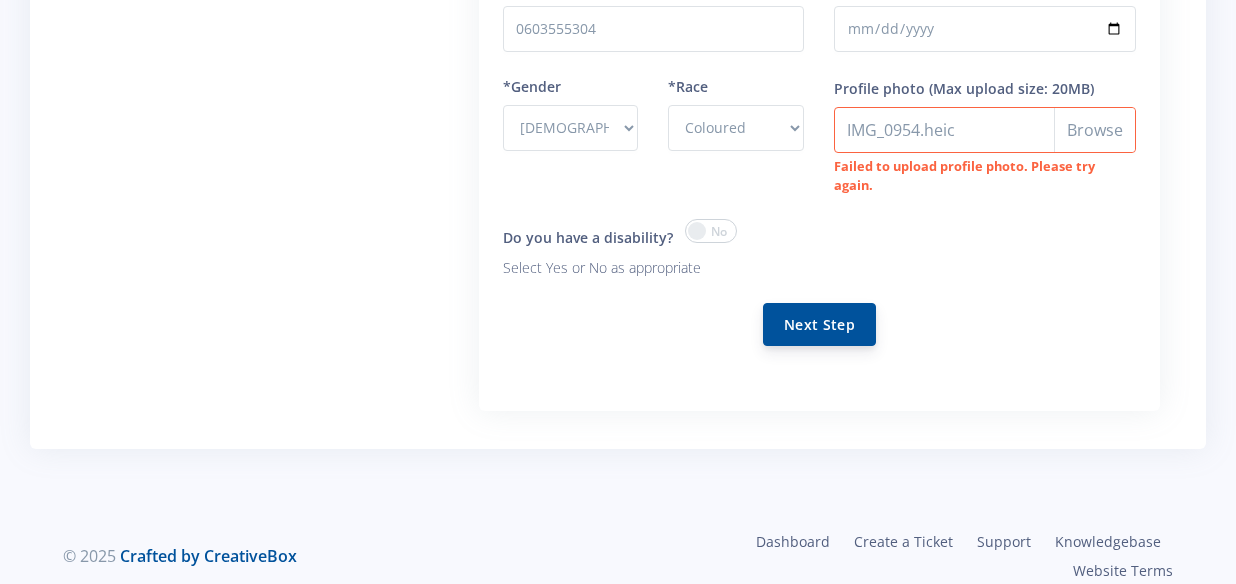 click on "Next
Step" at bounding box center [819, 324] 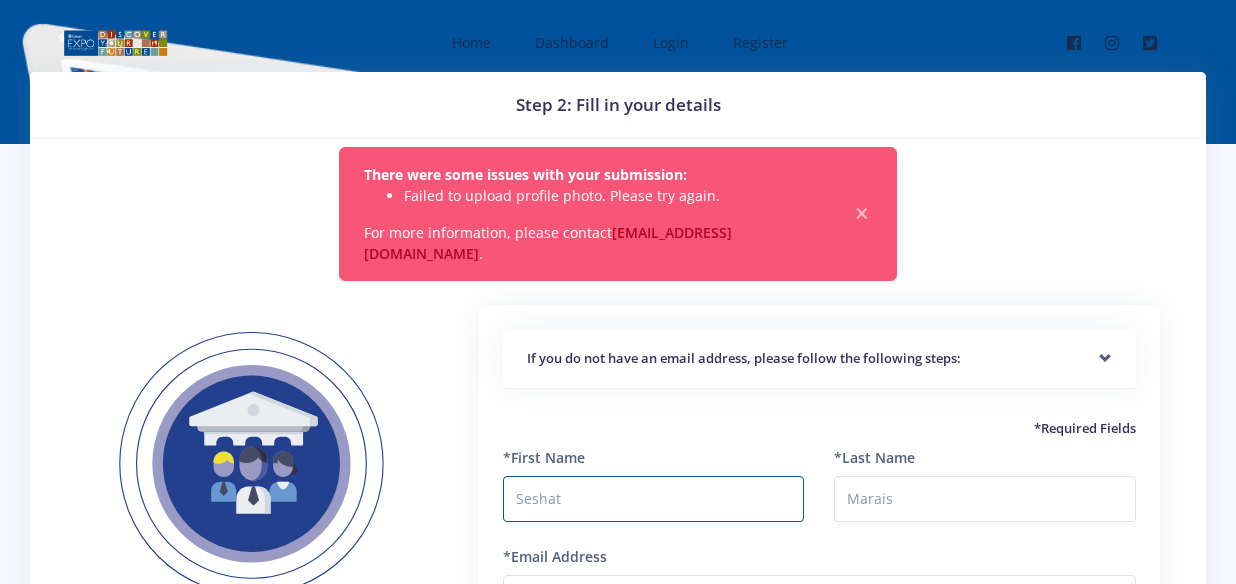 scroll, scrollTop: 0, scrollLeft: 0, axis: both 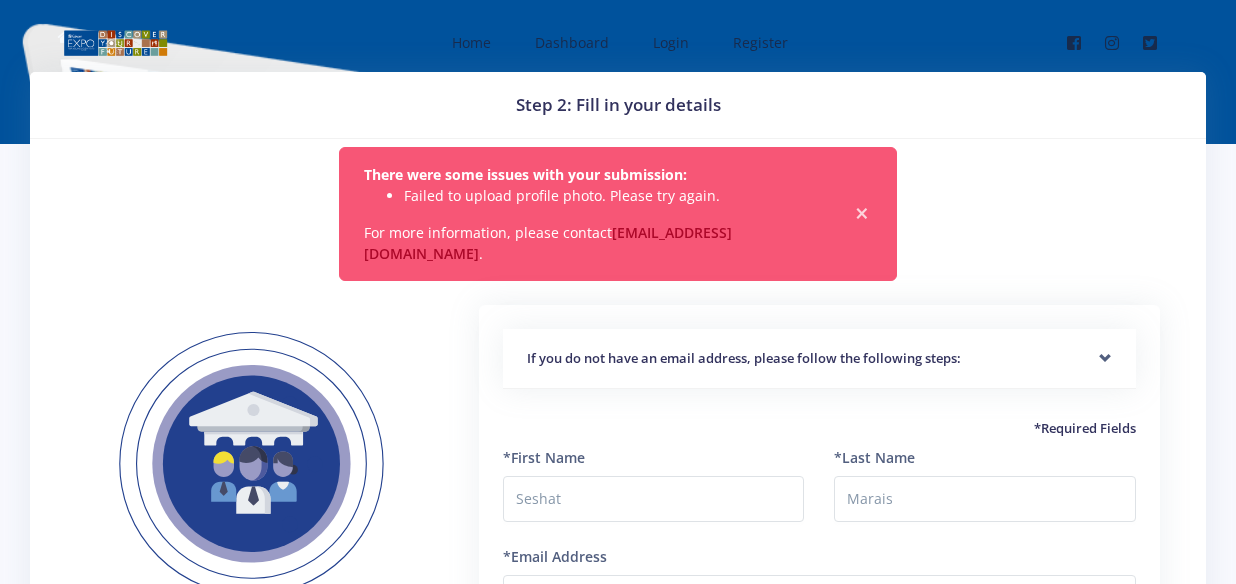 click on "×" at bounding box center (862, 214) 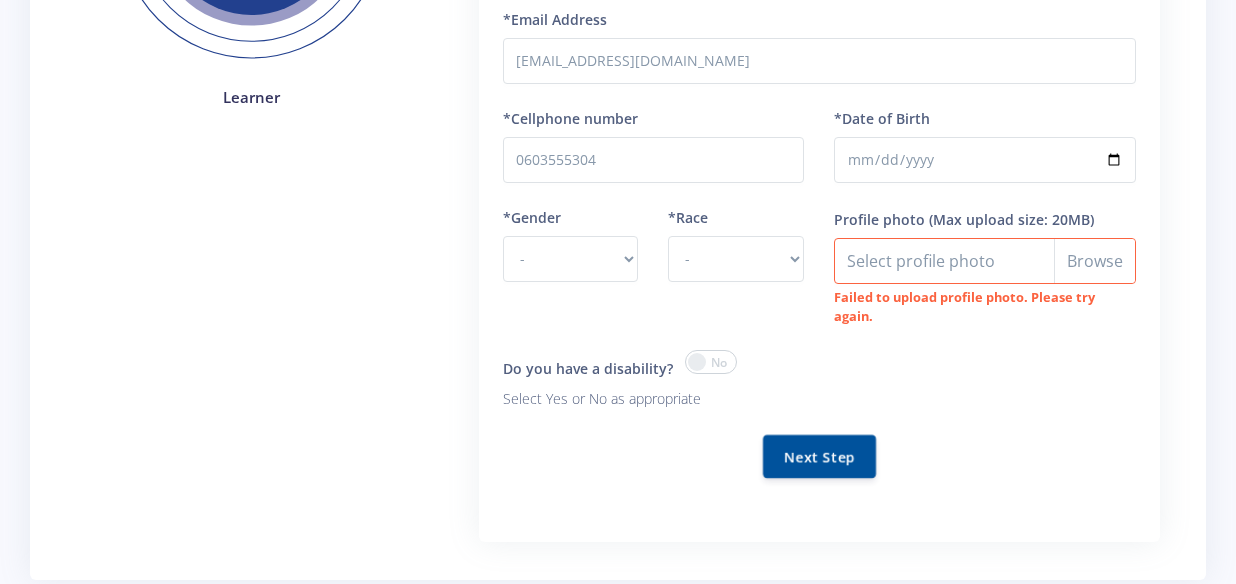 scroll, scrollTop: 385, scrollLeft: 0, axis: vertical 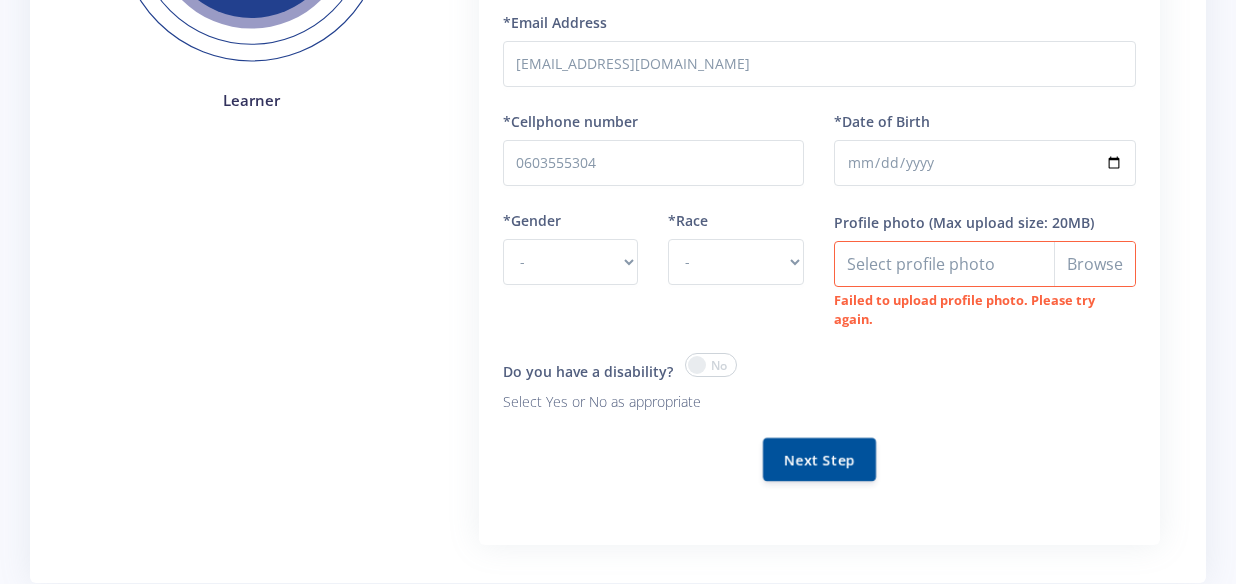 click on "Select your disability?
-
Hearing Impaired
Cognitive / Learning
Mobility / Physical
Vision
Psychological" at bounding box center (985, 395) 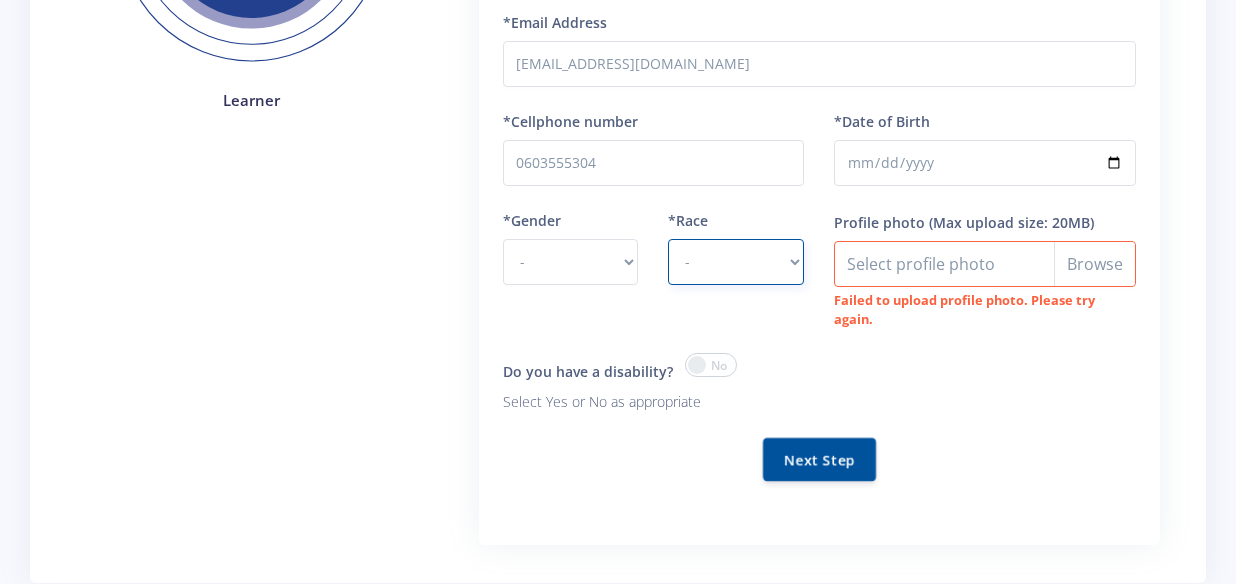 click on "-
[DEMOGRAPHIC_DATA]
Coloured
Indian
White
Other" at bounding box center [736, 262] 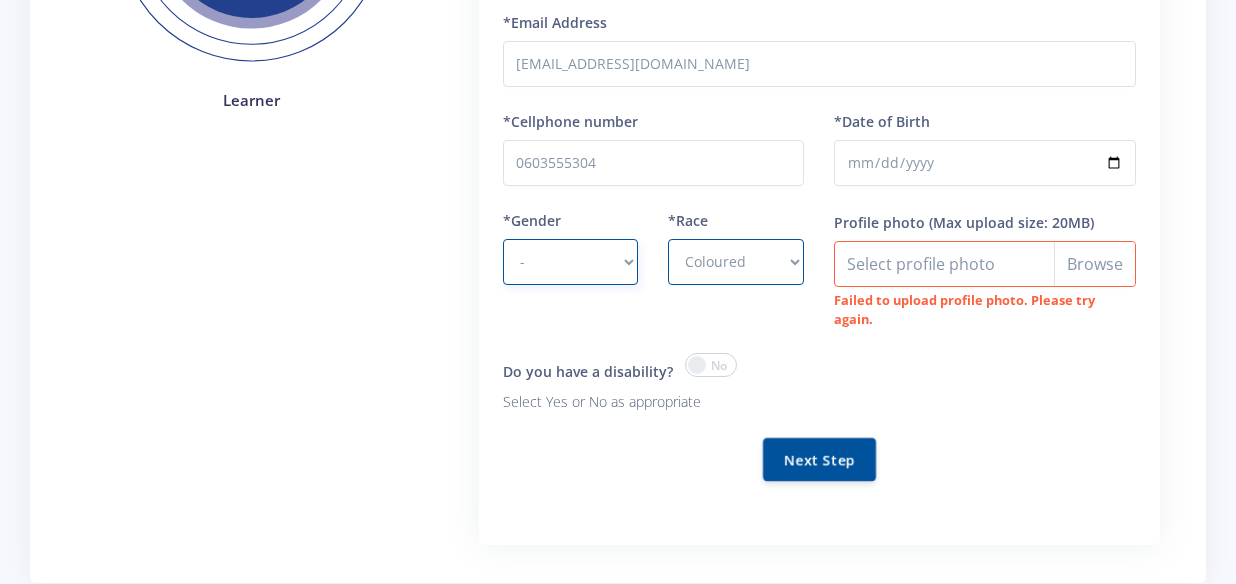 click on "-
[DEMOGRAPHIC_DATA]
[DEMOGRAPHIC_DATA]" at bounding box center (571, 262) 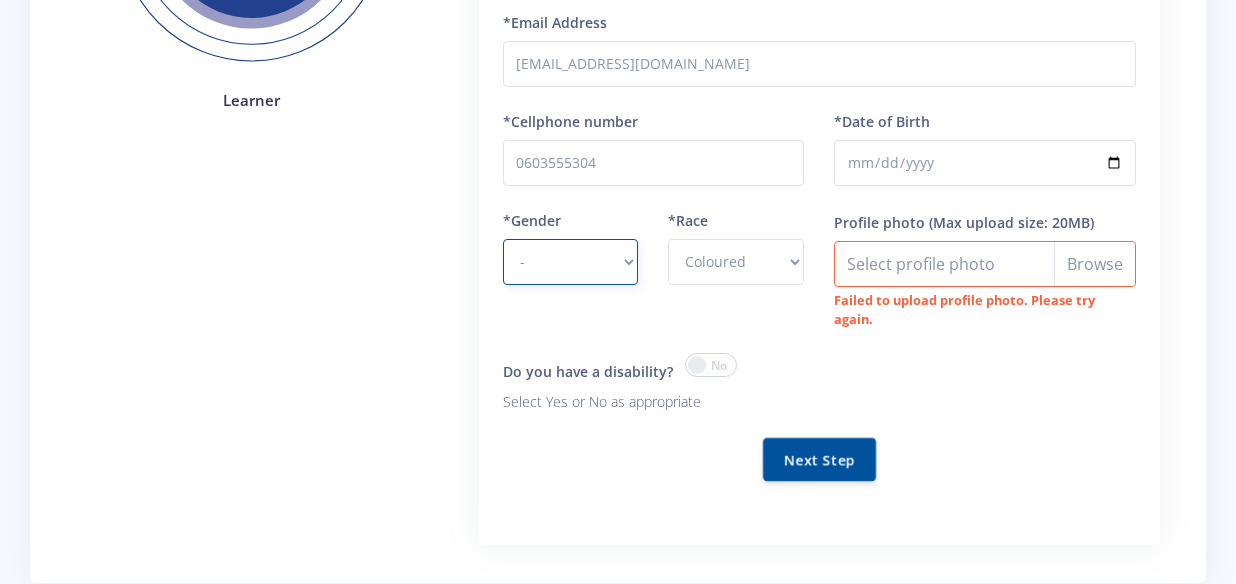 select on "F" 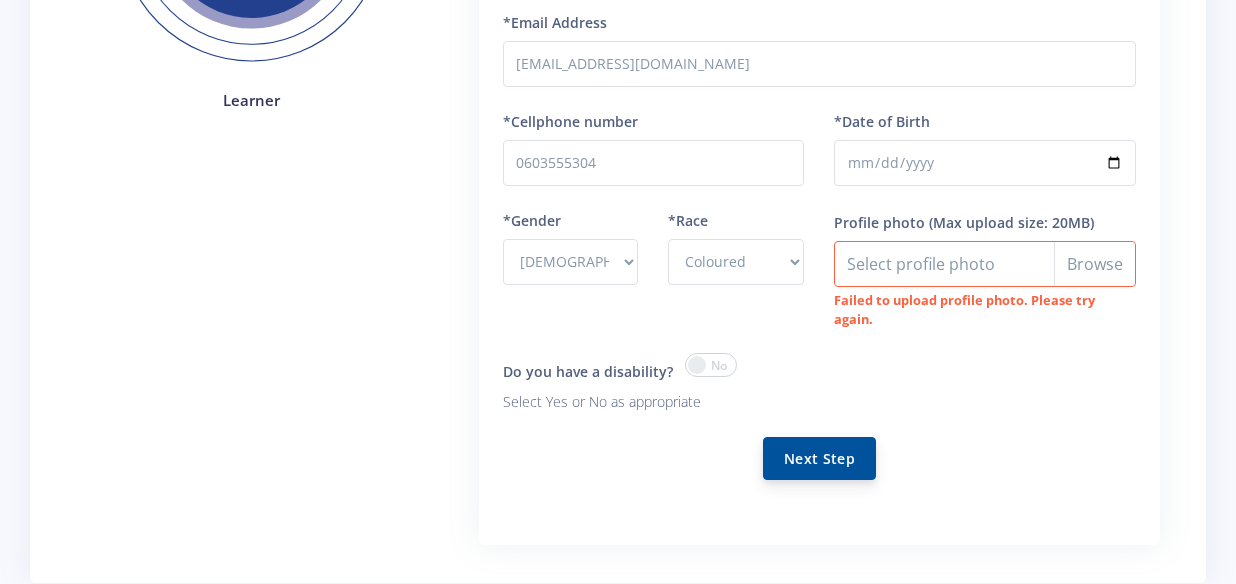 click on "Next
Step" at bounding box center [819, 458] 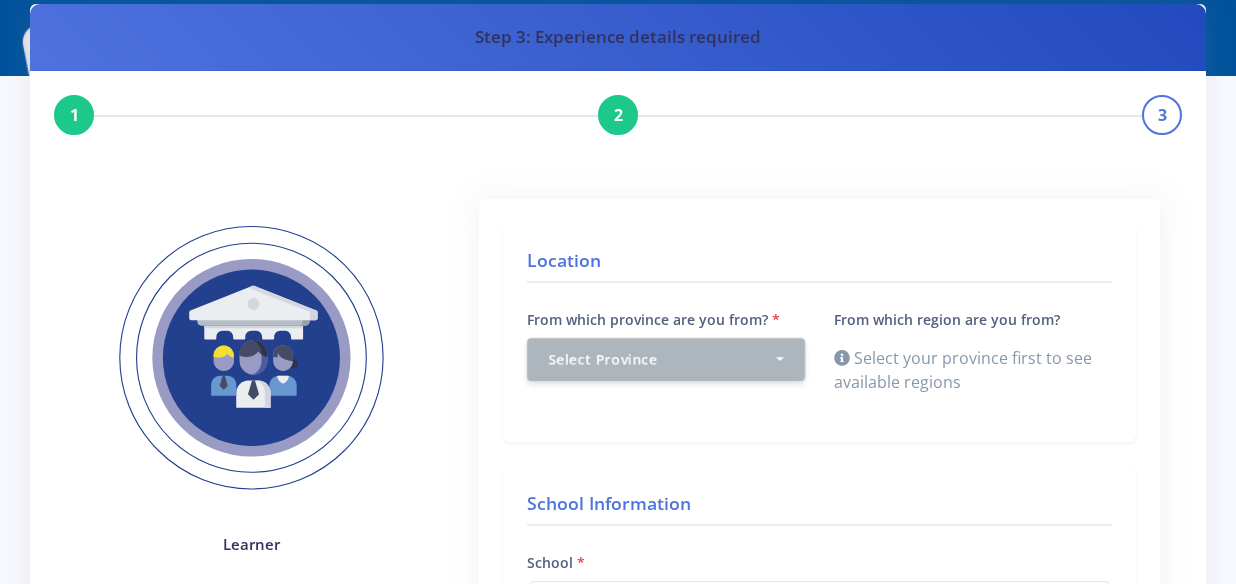 scroll, scrollTop: 73, scrollLeft: 0, axis: vertical 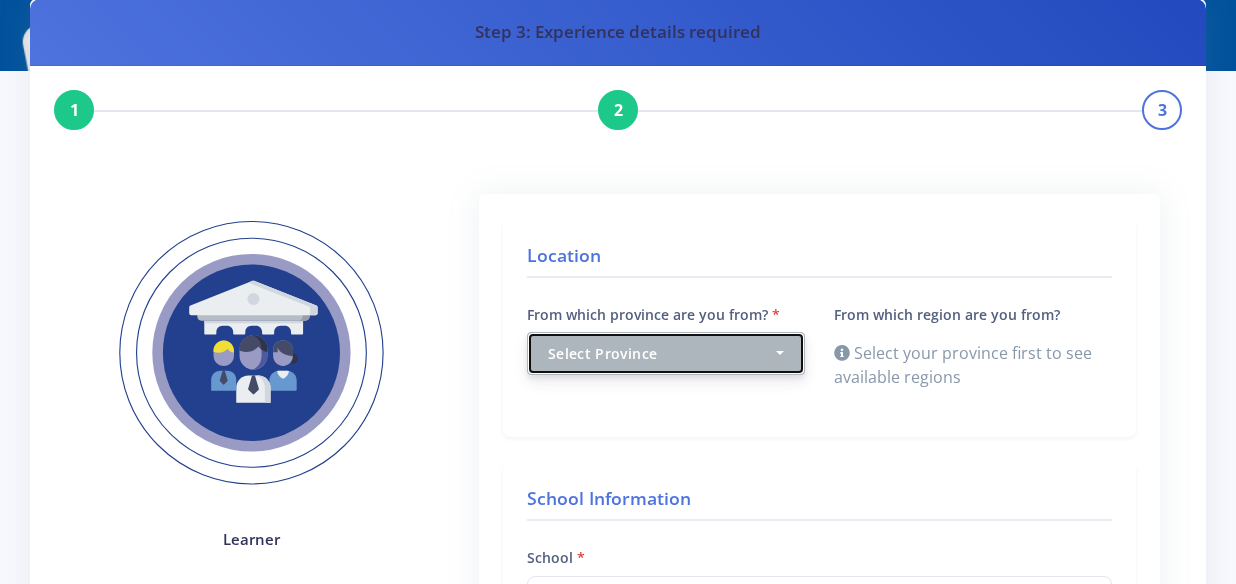 click on "Select Province" at bounding box center [666, 353] 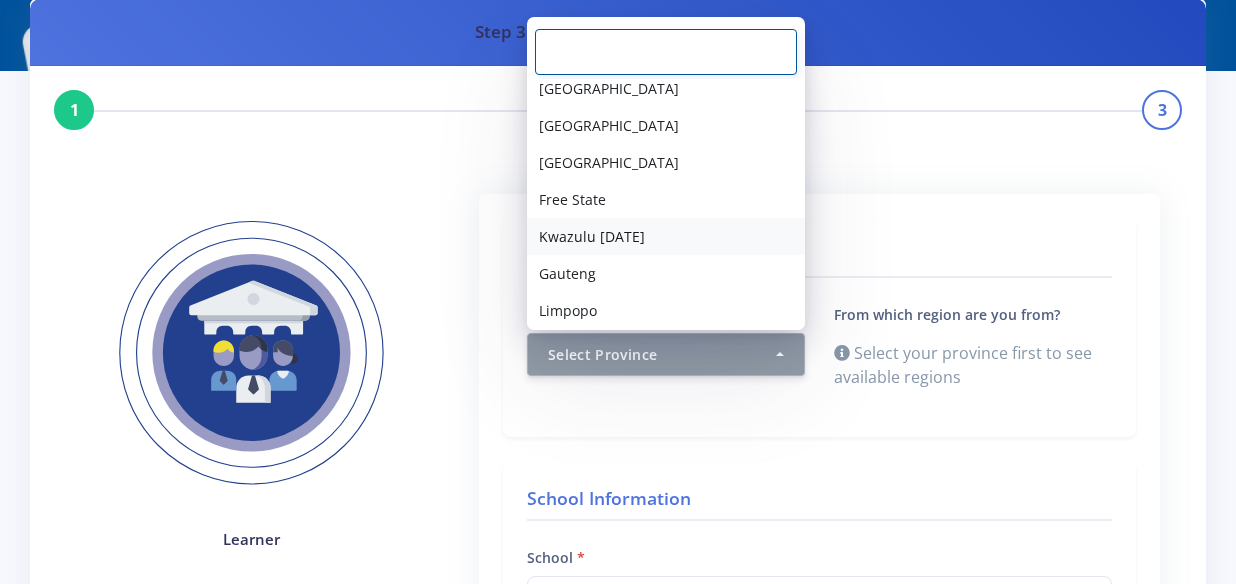 scroll, scrollTop: 127, scrollLeft: 0, axis: vertical 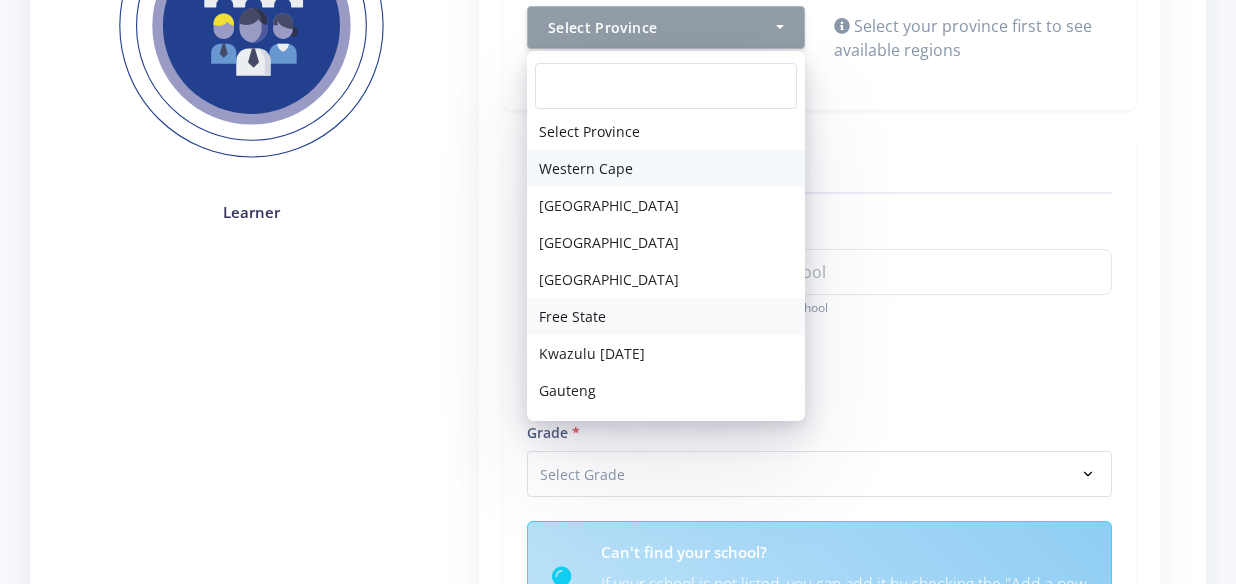 click on "Western Cape" at bounding box center (666, 168) 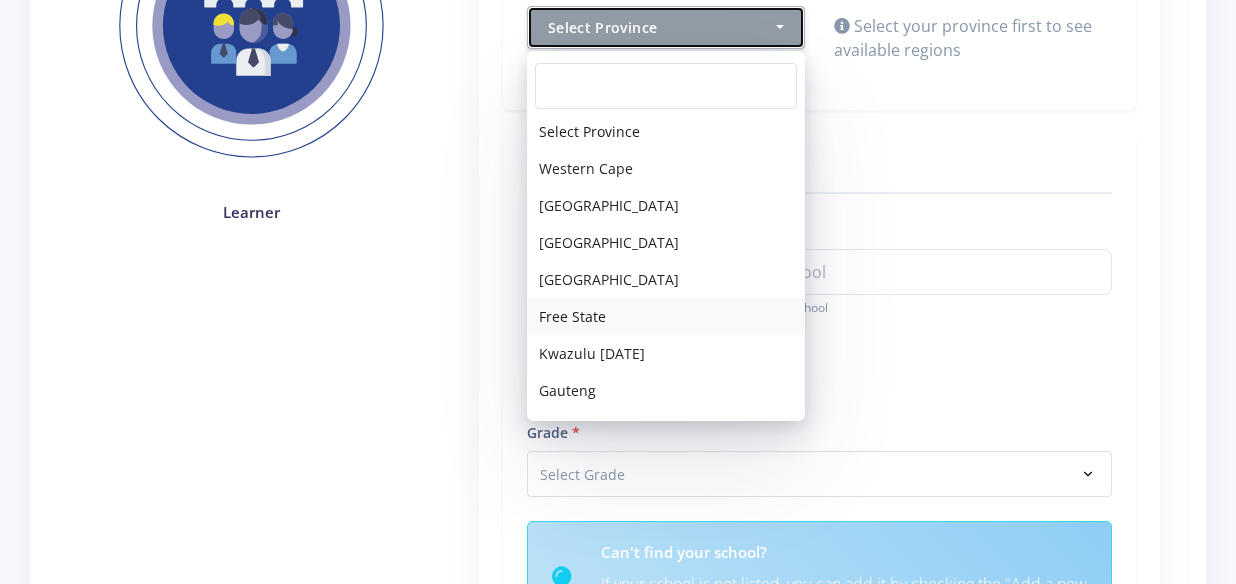 select on "1" 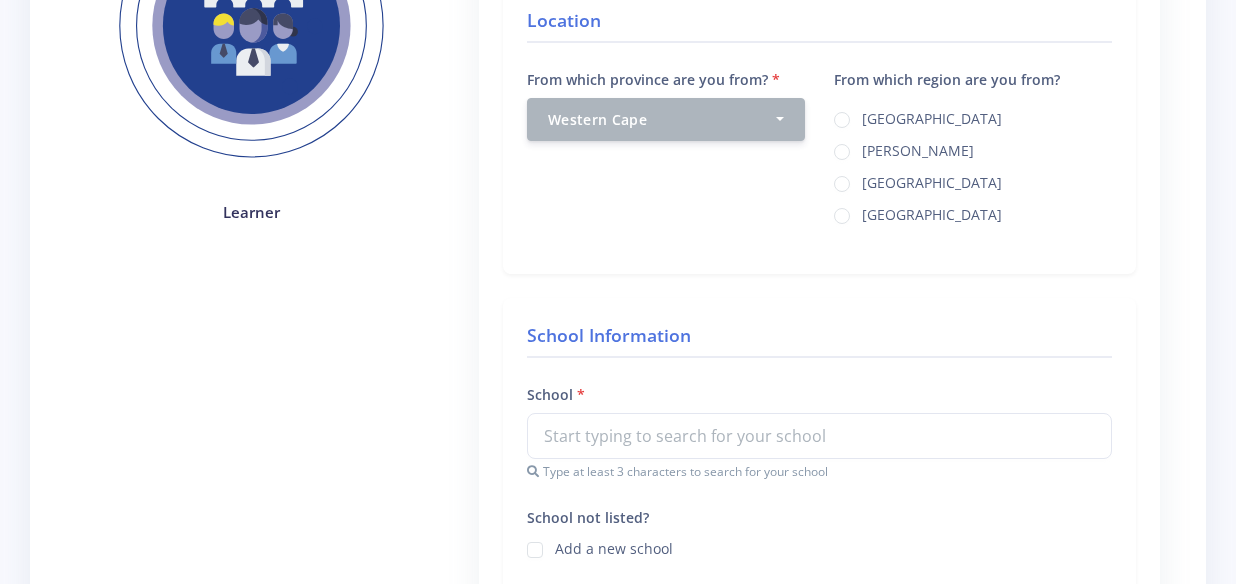 click on "Cape Town" at bounding box center (932, 116) 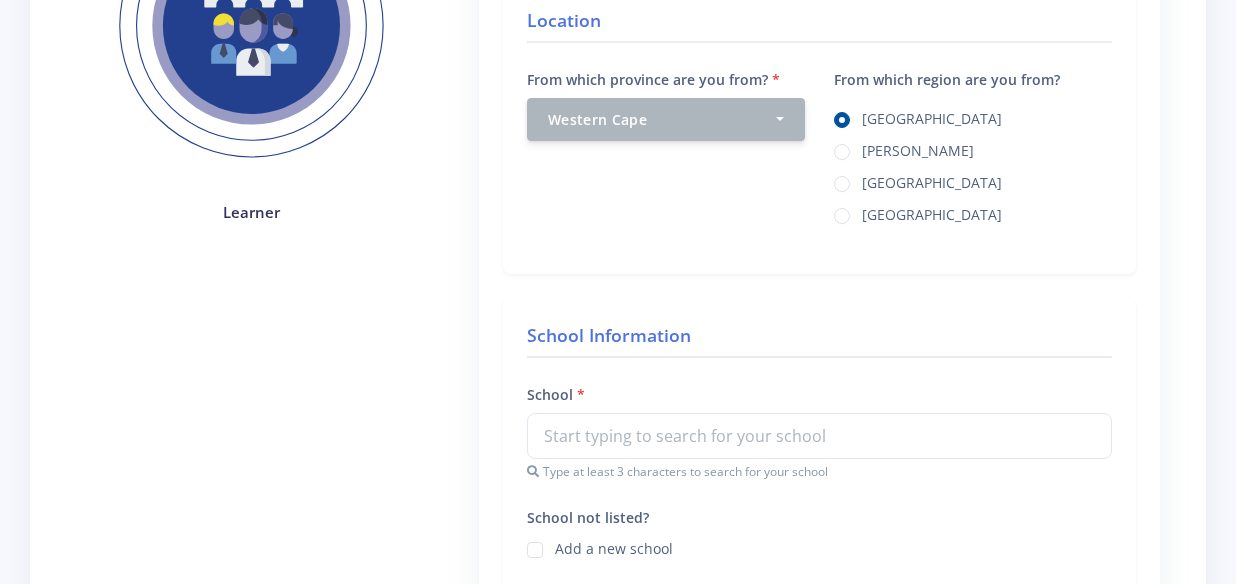 click on "Type at least 3 characters to search for your school" at bounding box center (819, 472) 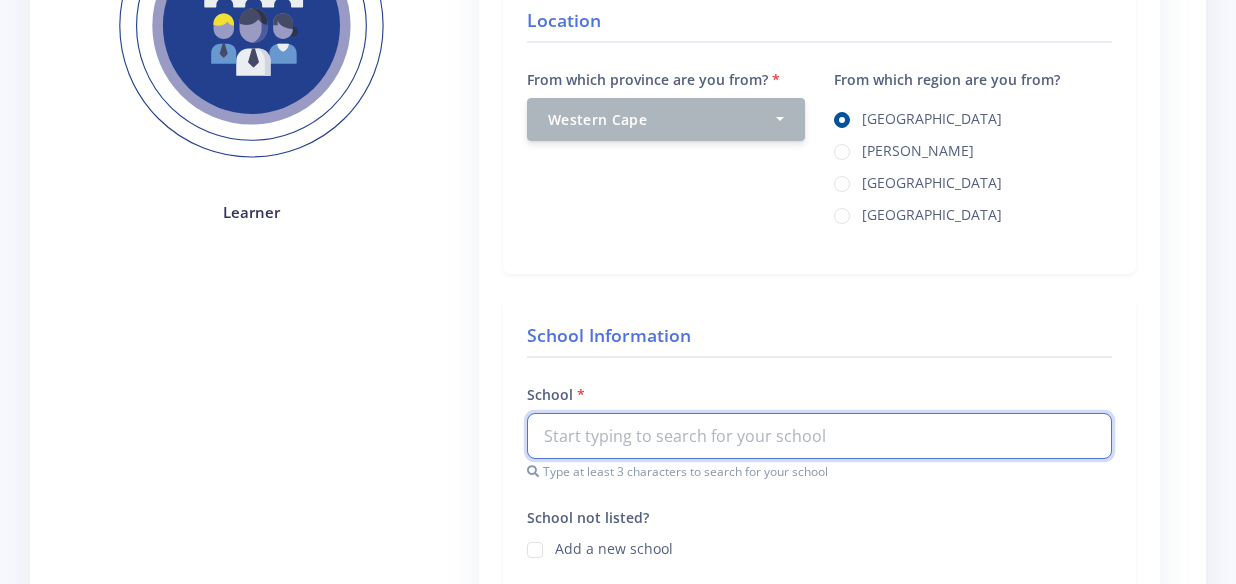 click at bounding box center [819, 436] 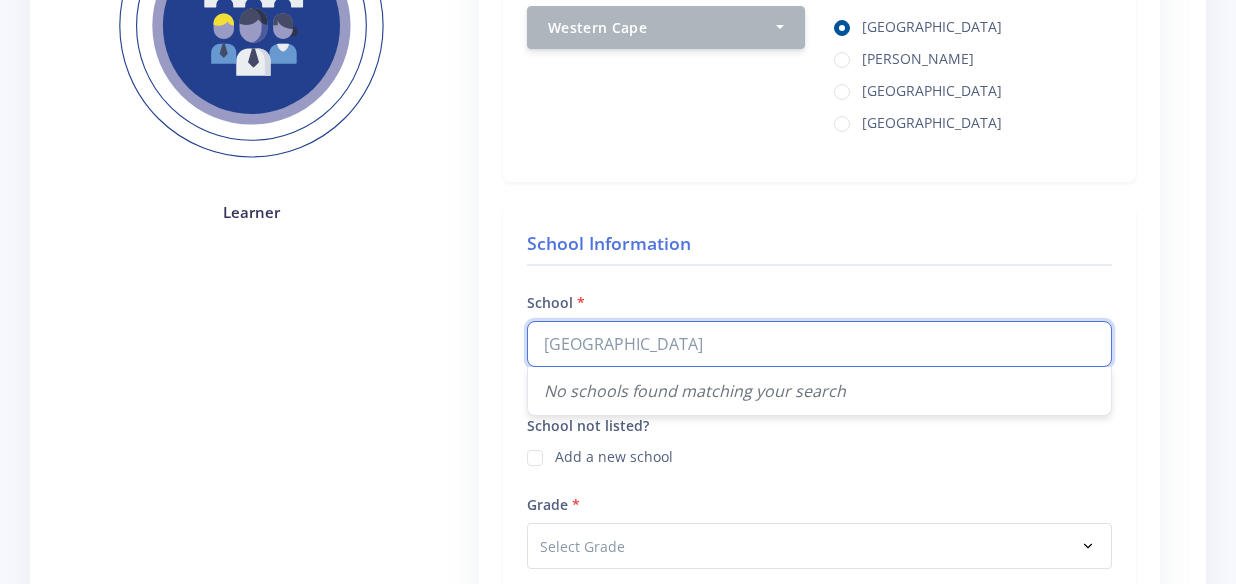 type on "[GEOGRAPHIC_DATA]" 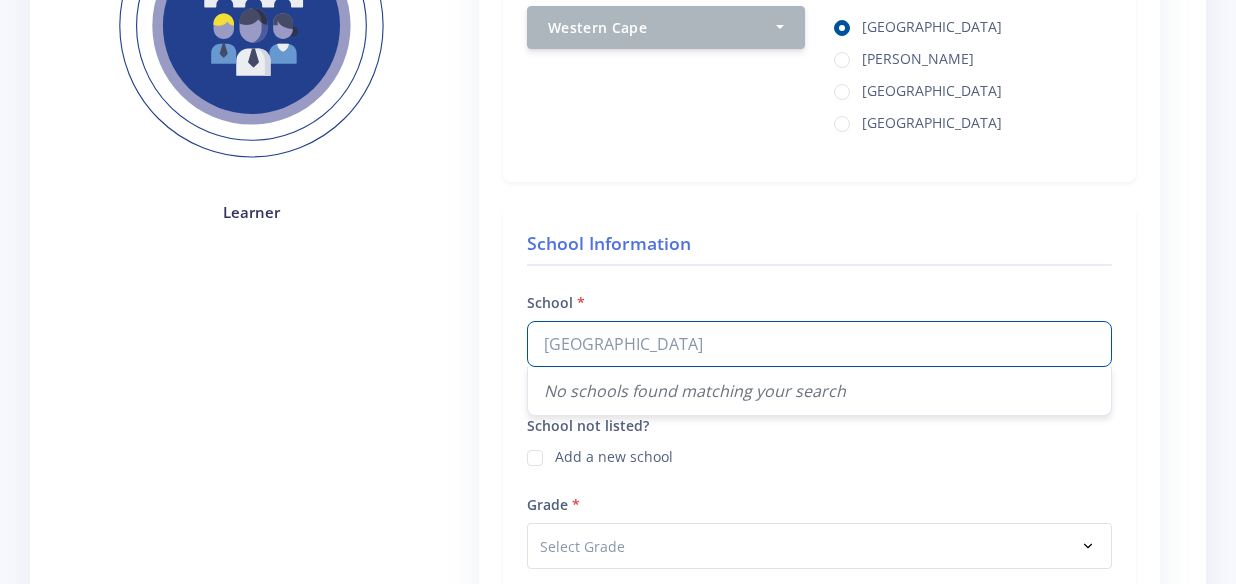 click on "Grade
Select Grade
Grade 4
Grade 5
Grade 6" at bounding box center (819, 530) 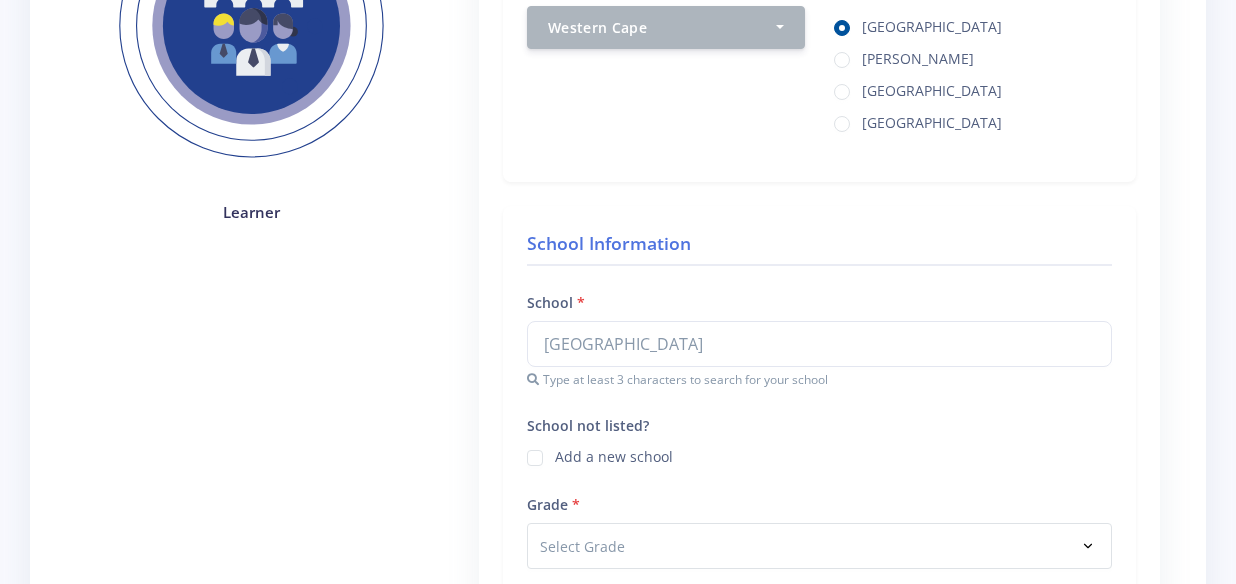 click on "Add a new school" at bounding box center (819, 456) 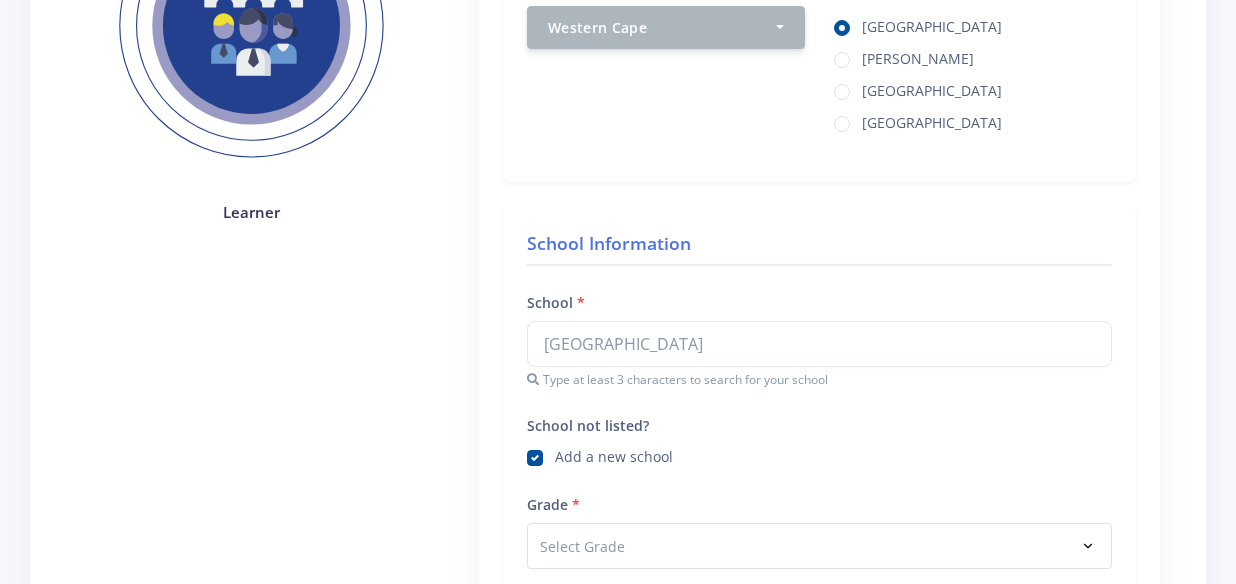 type 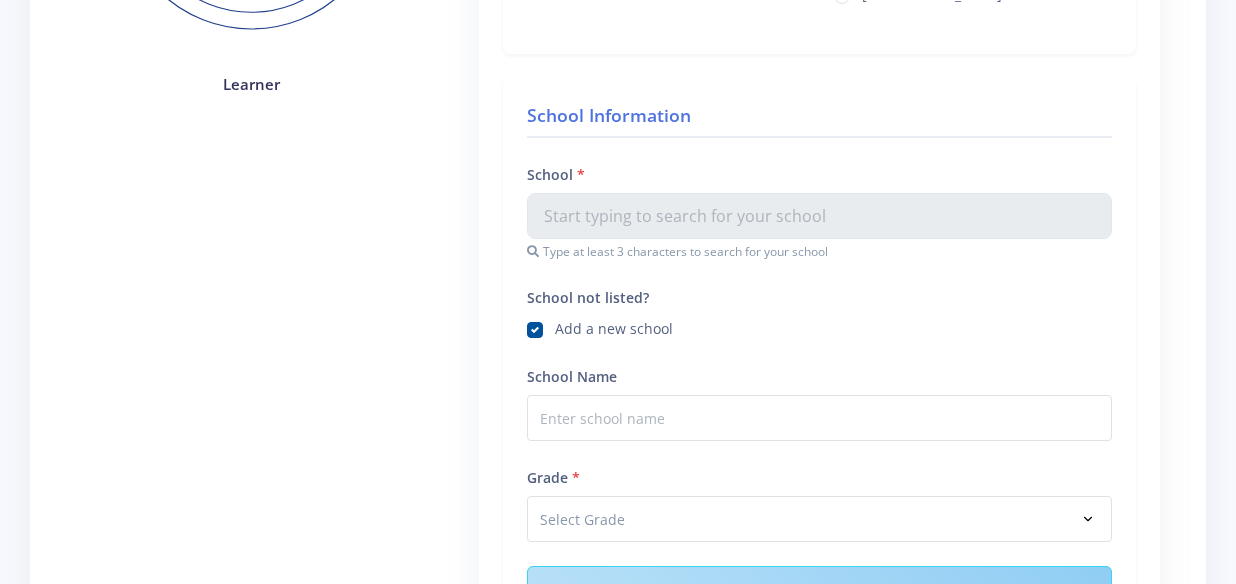 scroll, scrollTop: 538, scrollLeft: 0, axis: vertical 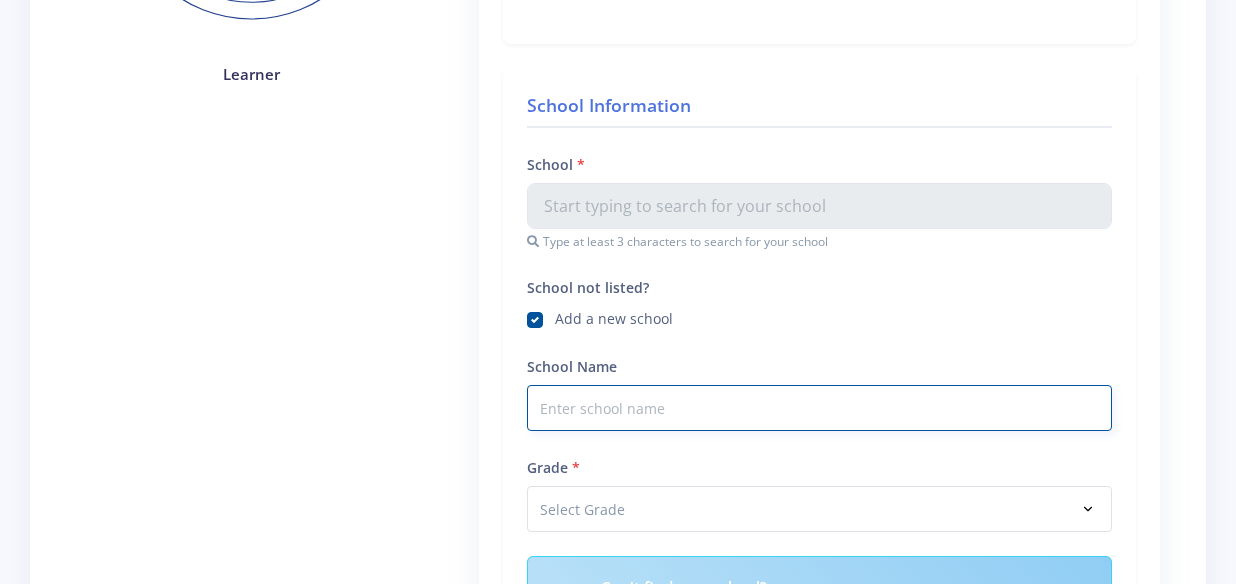 click on "School Name" at bounding box center (819, 408) 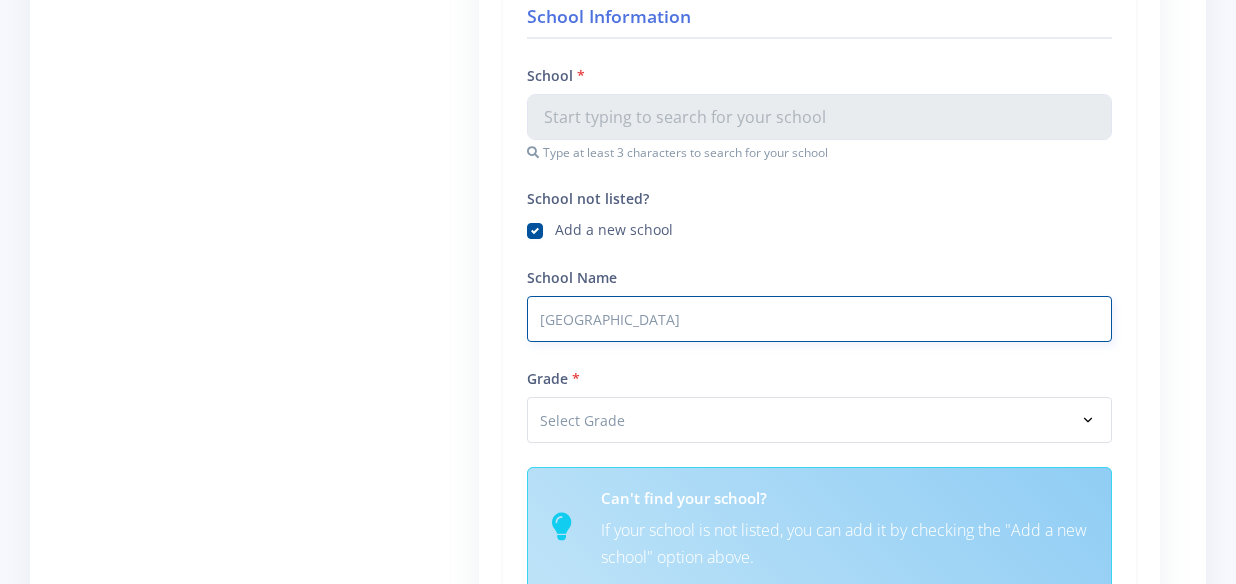 scroll, scrollTop: 625, scrollLeft: 0, axis: vertical 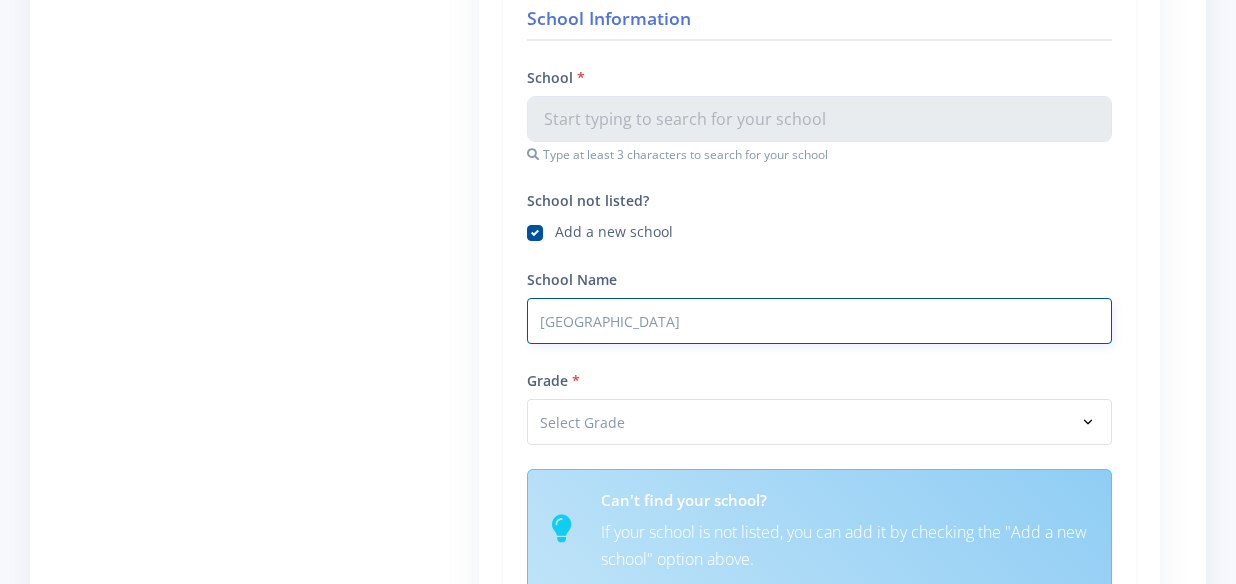 type on "[GEOGRAPHIC_DATA]" 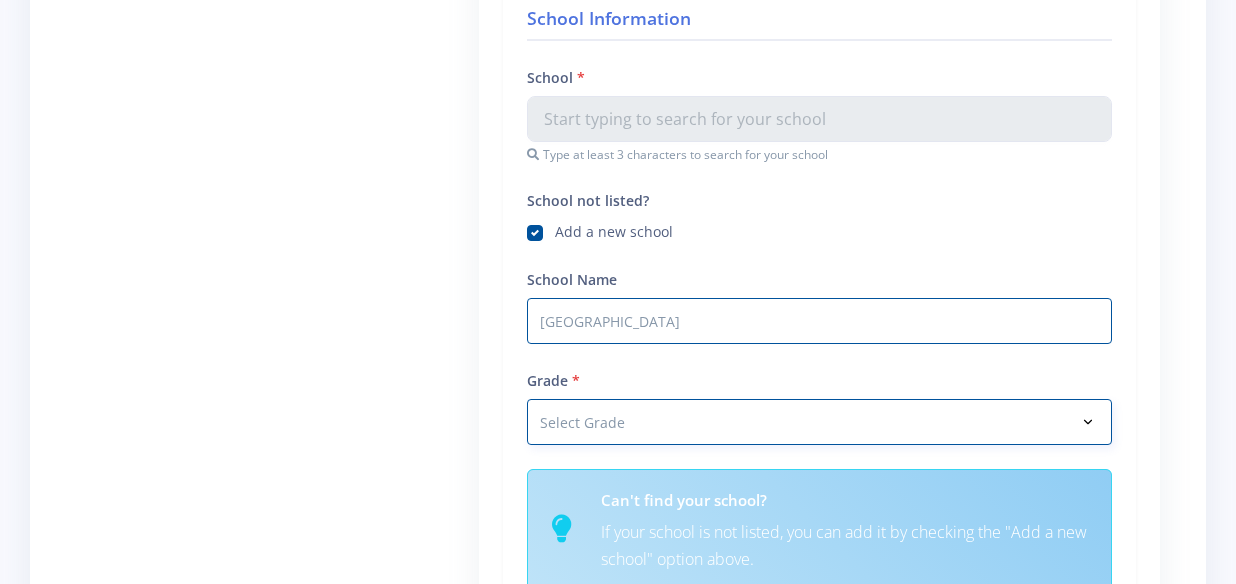 click on "Select Grade
Grade 4
Grade 5
Grade 6
Grade 7" at bounding box center [819, 422] 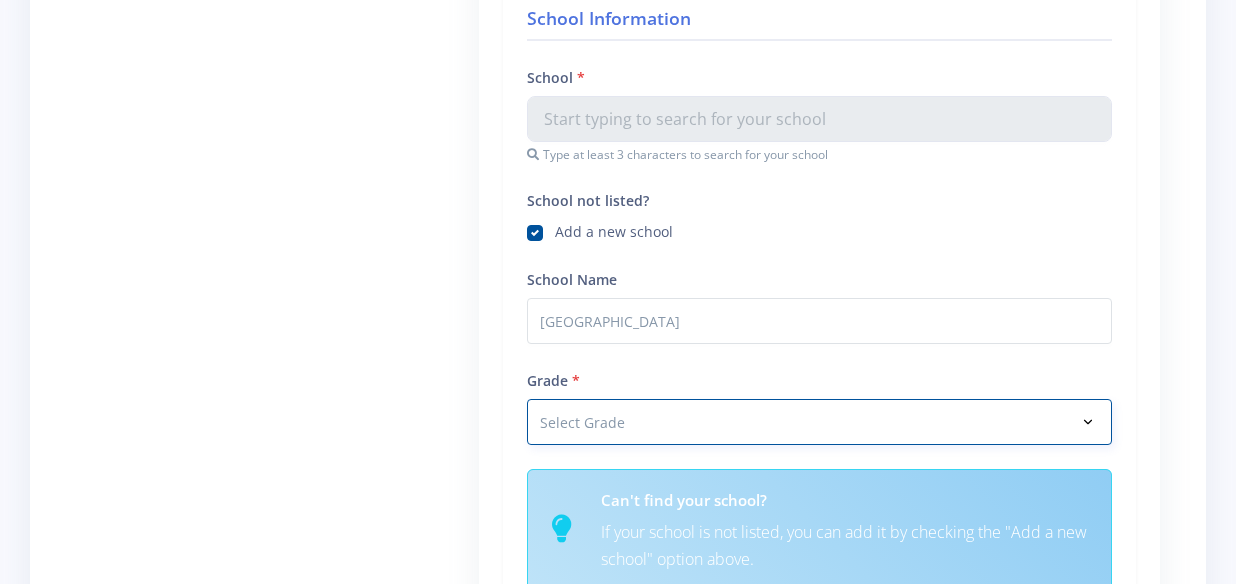 select on "Grade 4" 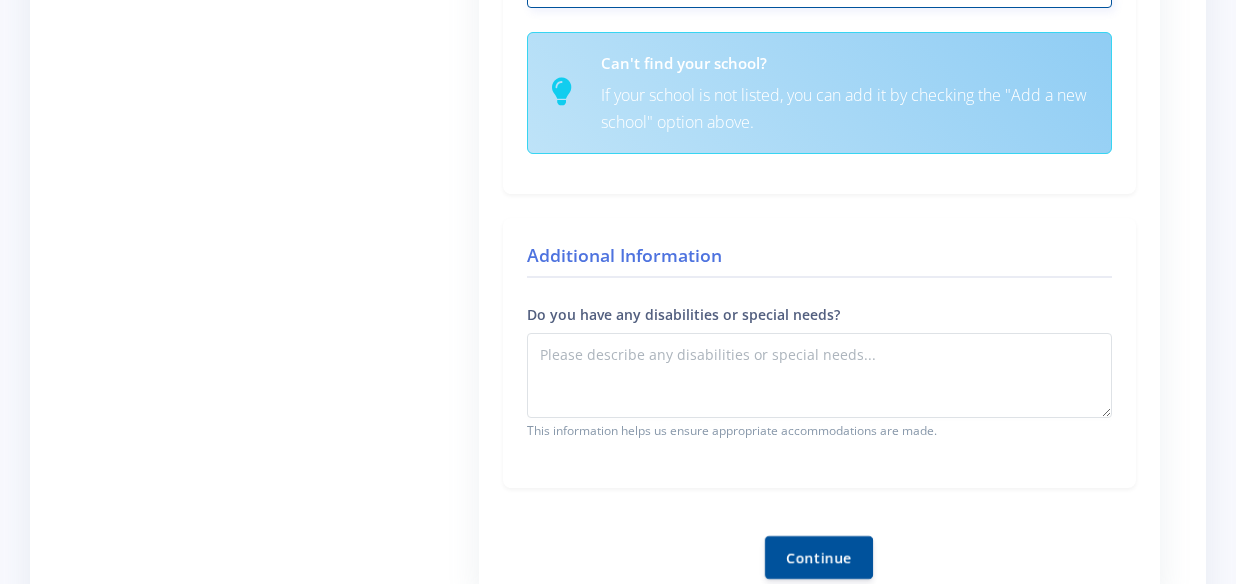 scroll, scrollTop: 1075, scrollLeft: 0, axis: vertical 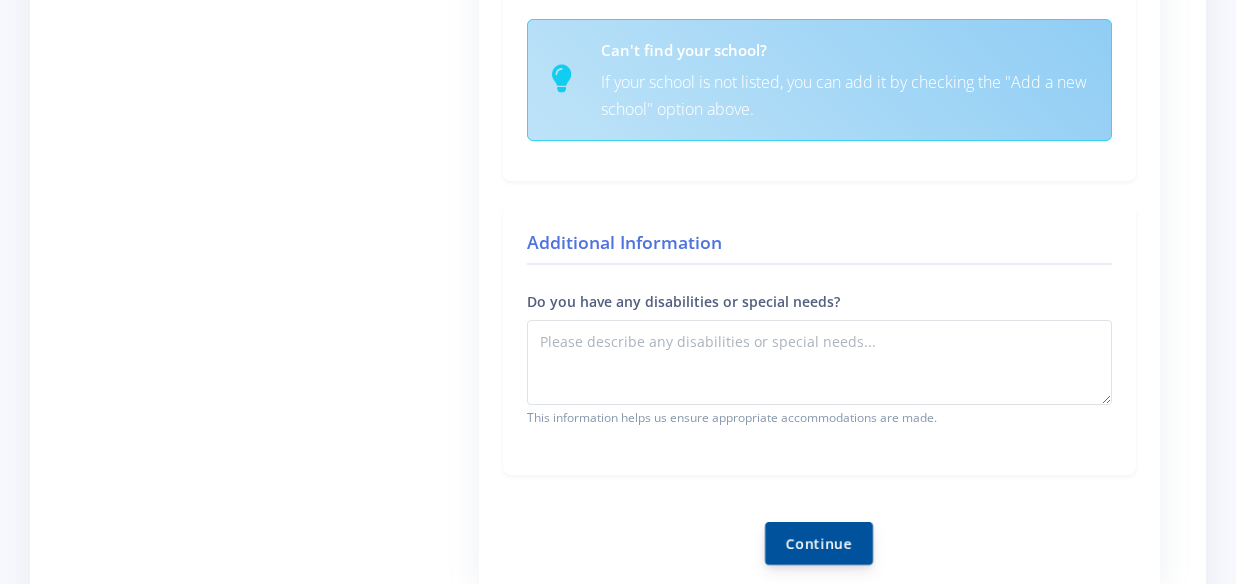 click on "Continue" at bounding box center (819, 543) 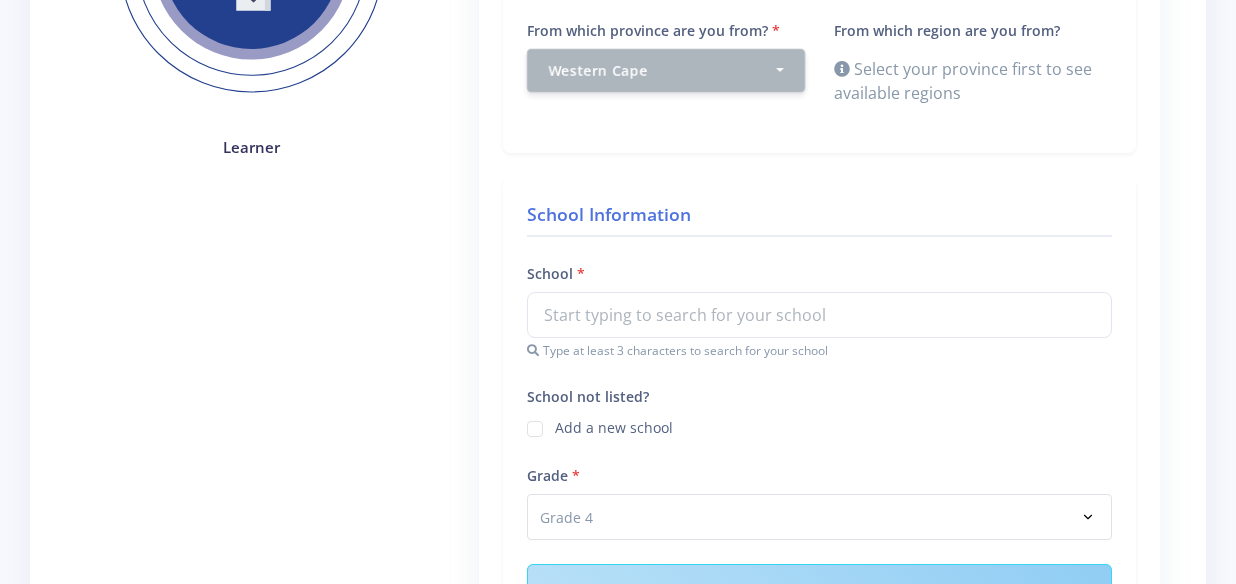 scroll, scrollTop: 469, scrollLeft: 0, axis: vertical 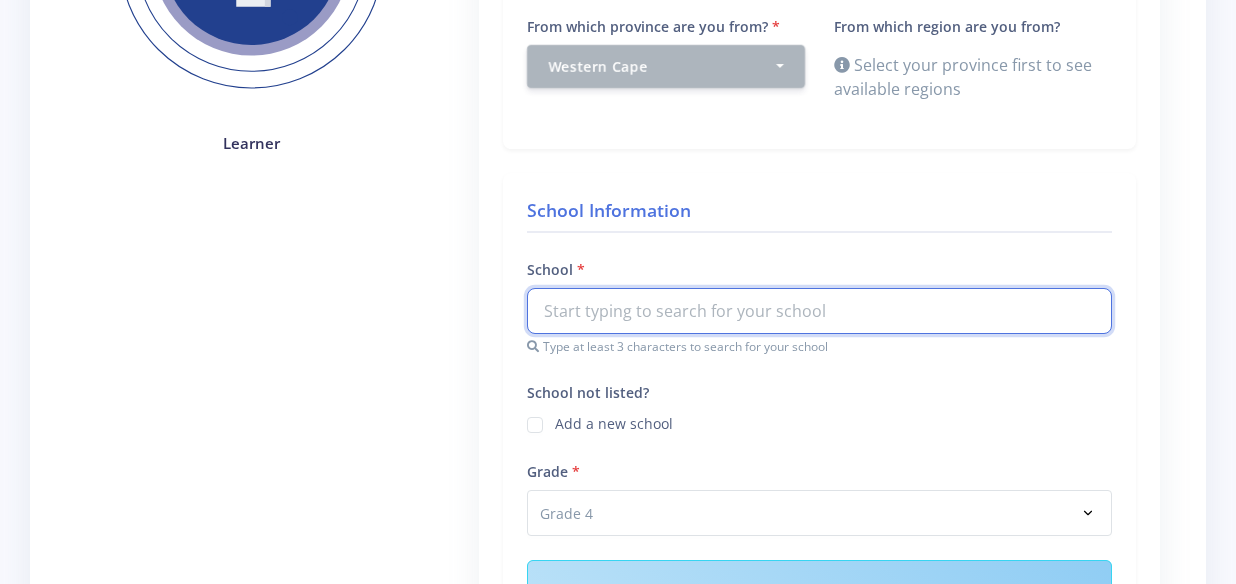 click at bounding box center [819, 311] 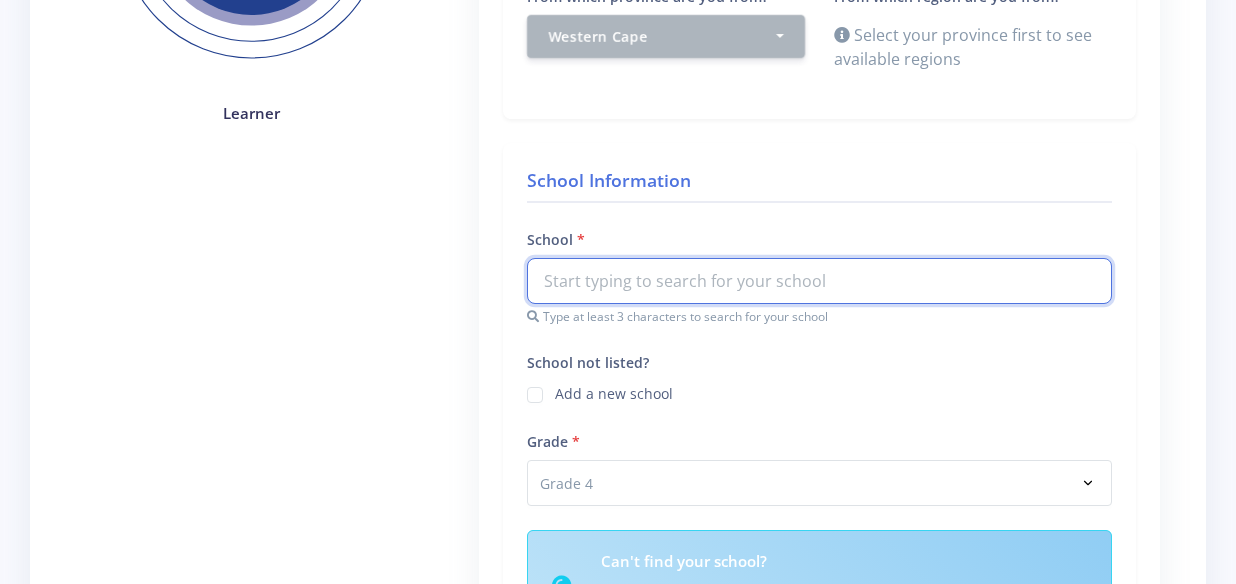 scroll, scrollTop: 511, scrollLeft: 0, axis: vertical 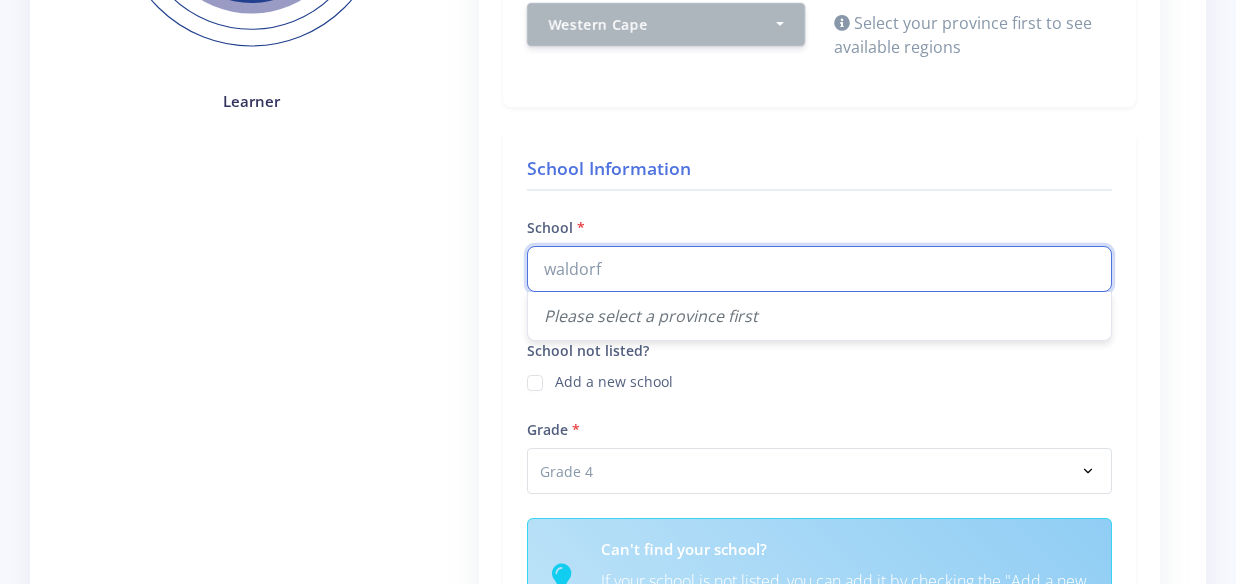 type on "waldorf" 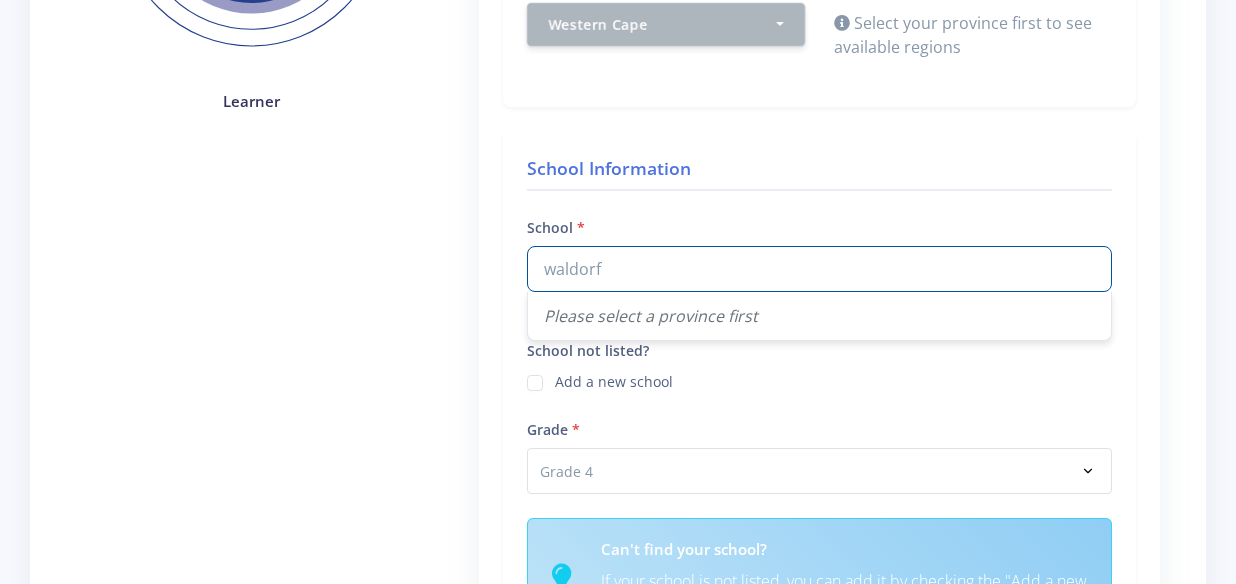 click on "Please select a province first" at bounding box center [819, 316] 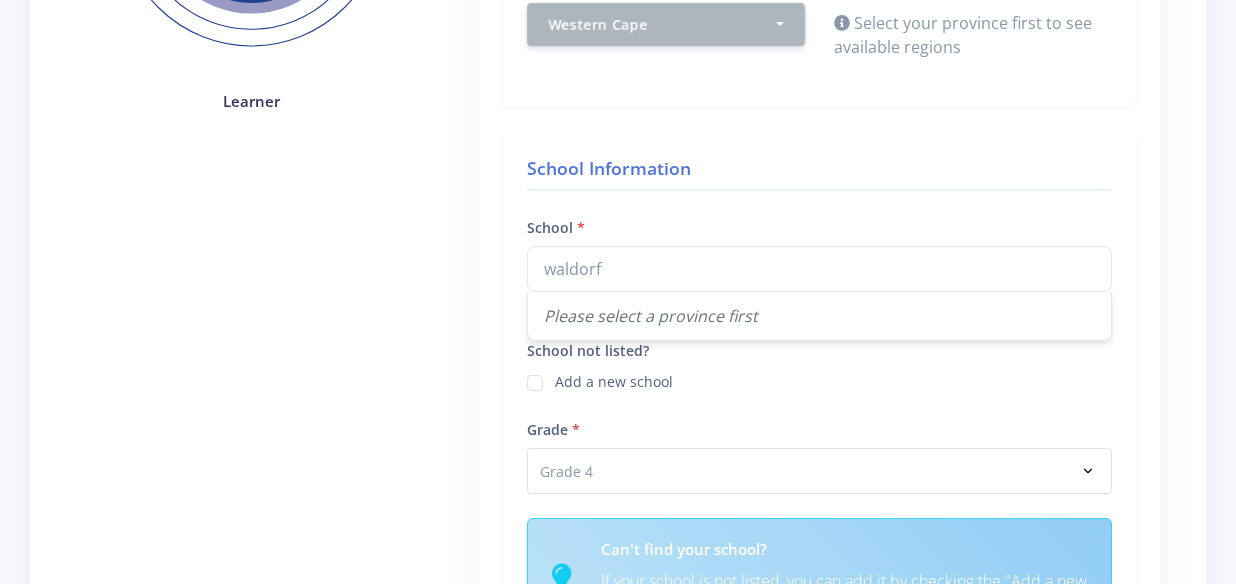 click on "School Information" at bounding box center [819, 173] 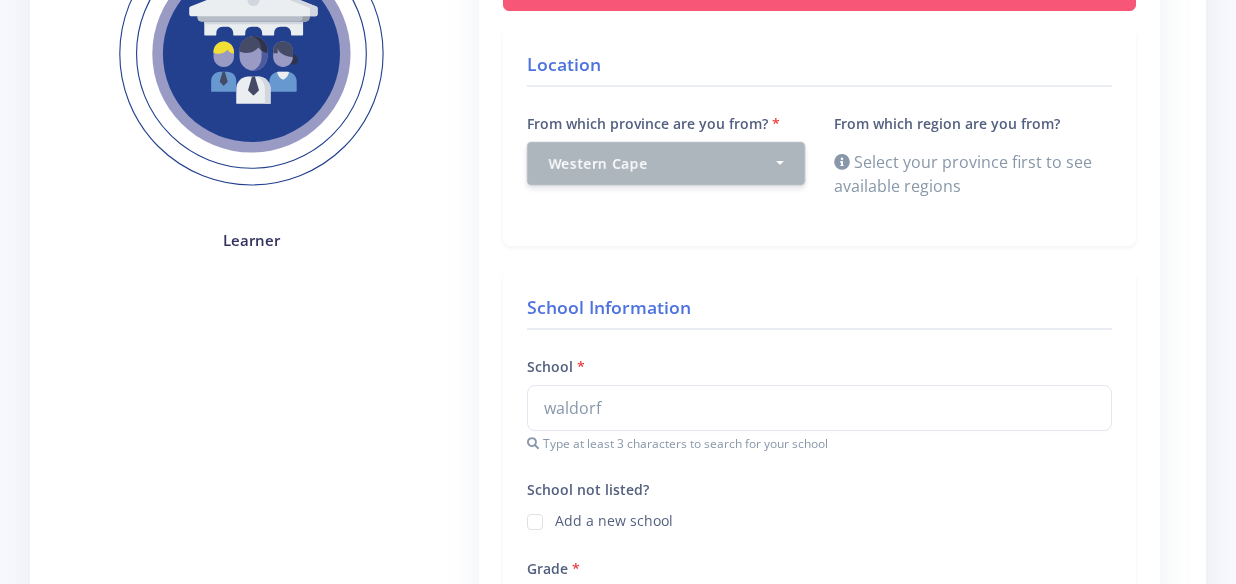 scroll, scrollTop: 349, scrollLeft: 0, axis: vertical 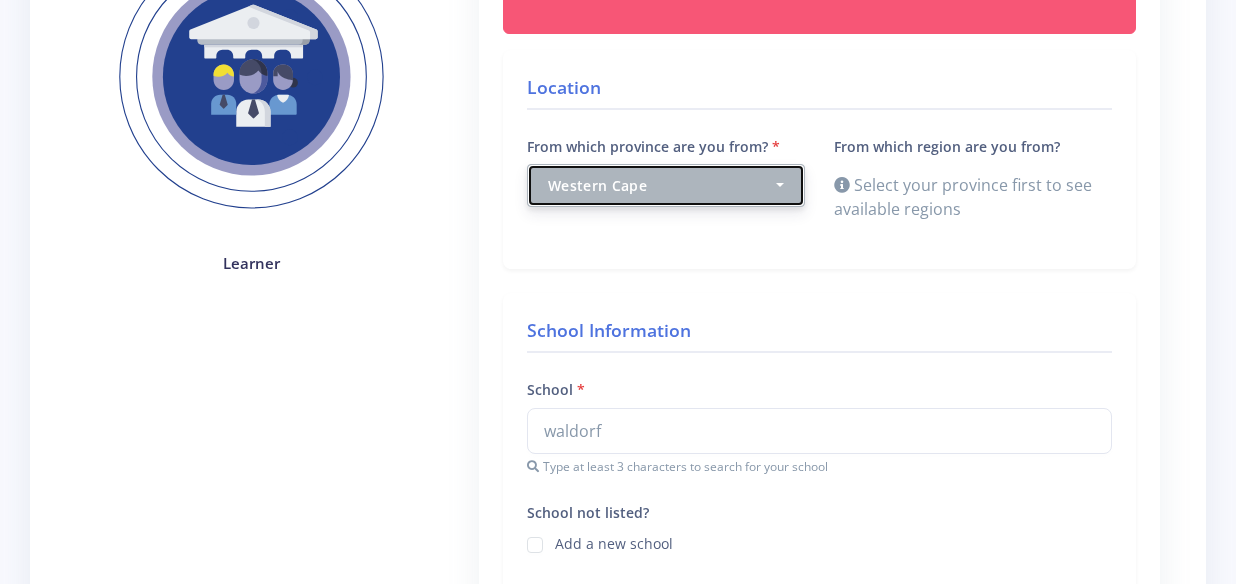 click on "Western Cape" at bounding box center (660, 185) 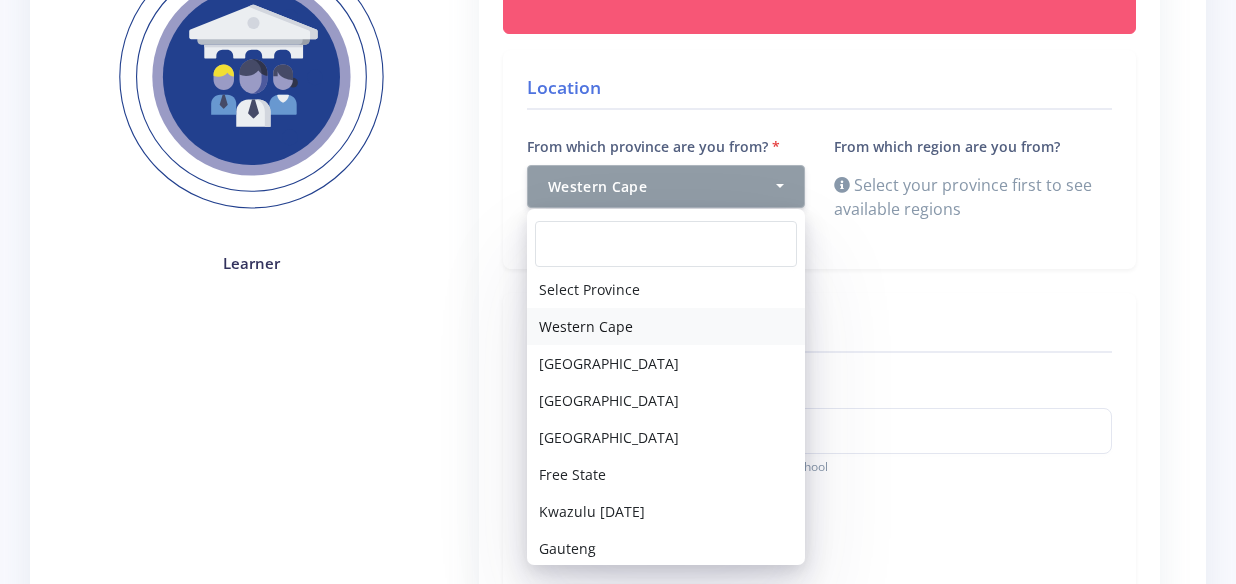 click on "Western Cape" at bounding box center [666, 326] 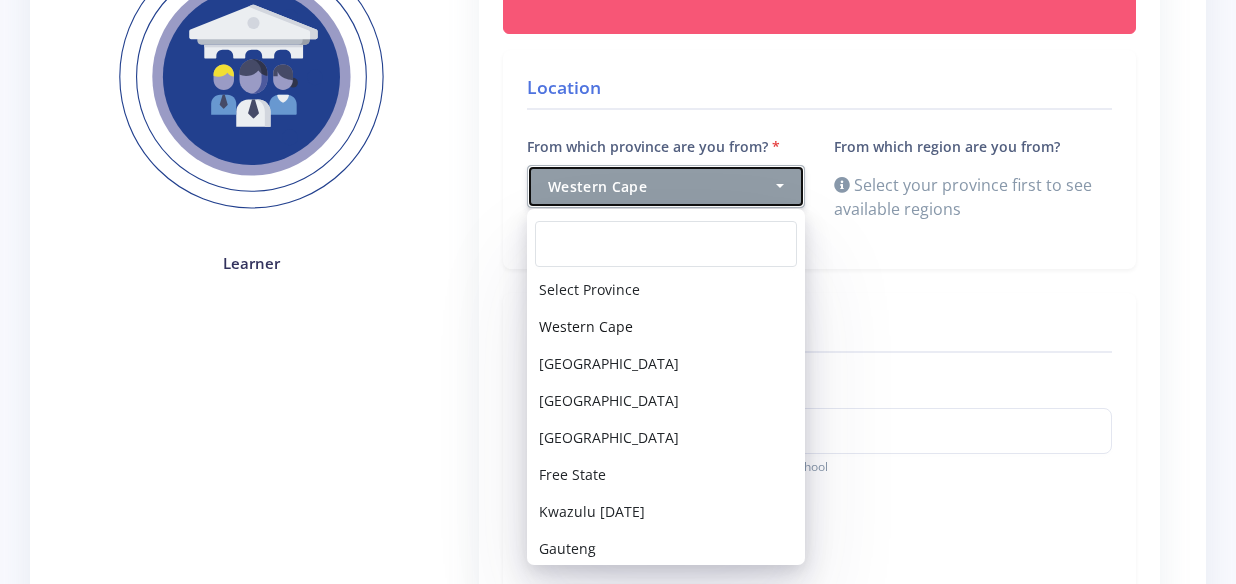 select on "1" 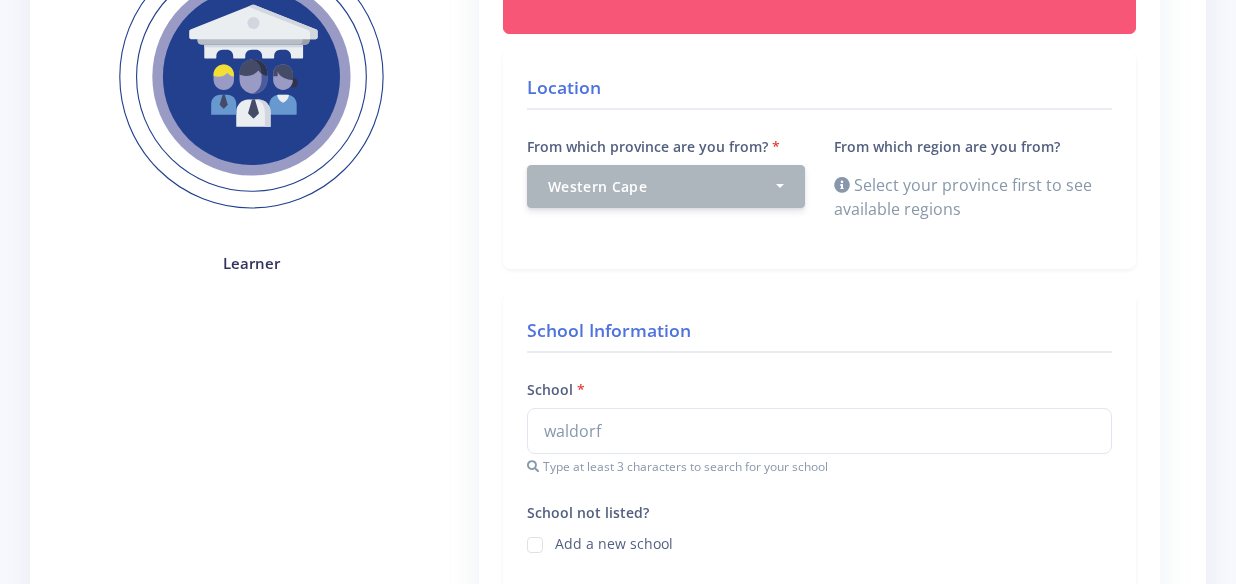 click on "From which region are you from?
Select your province first to see available regions" at bounding box center [973, 177] 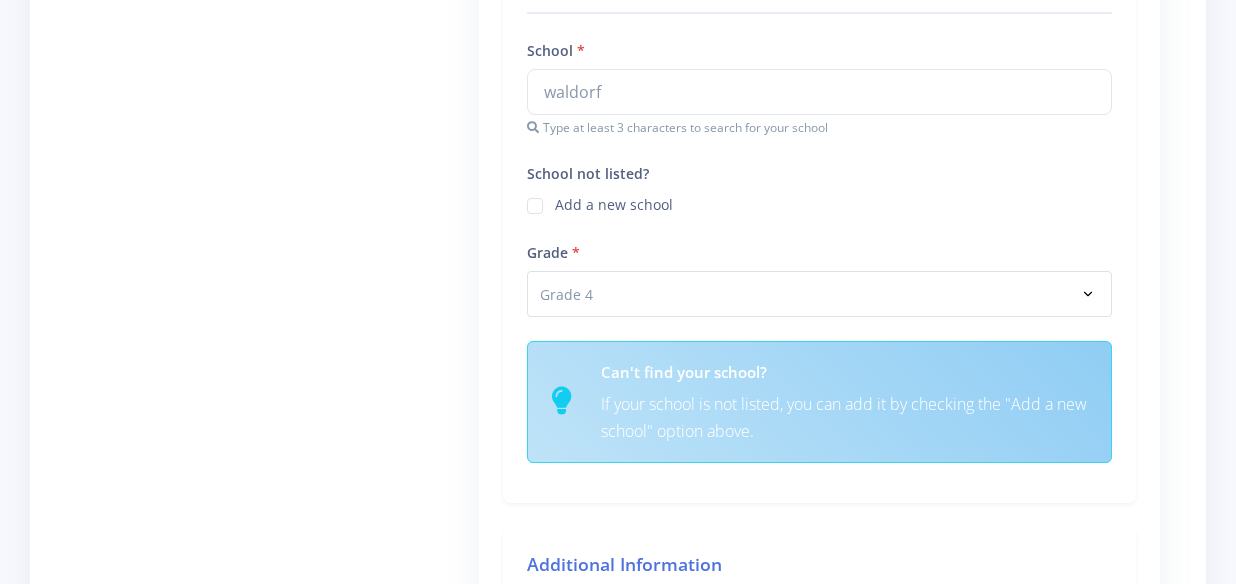 scroll, scrollTop: 754, scrollLeft: 0, axis: vertical 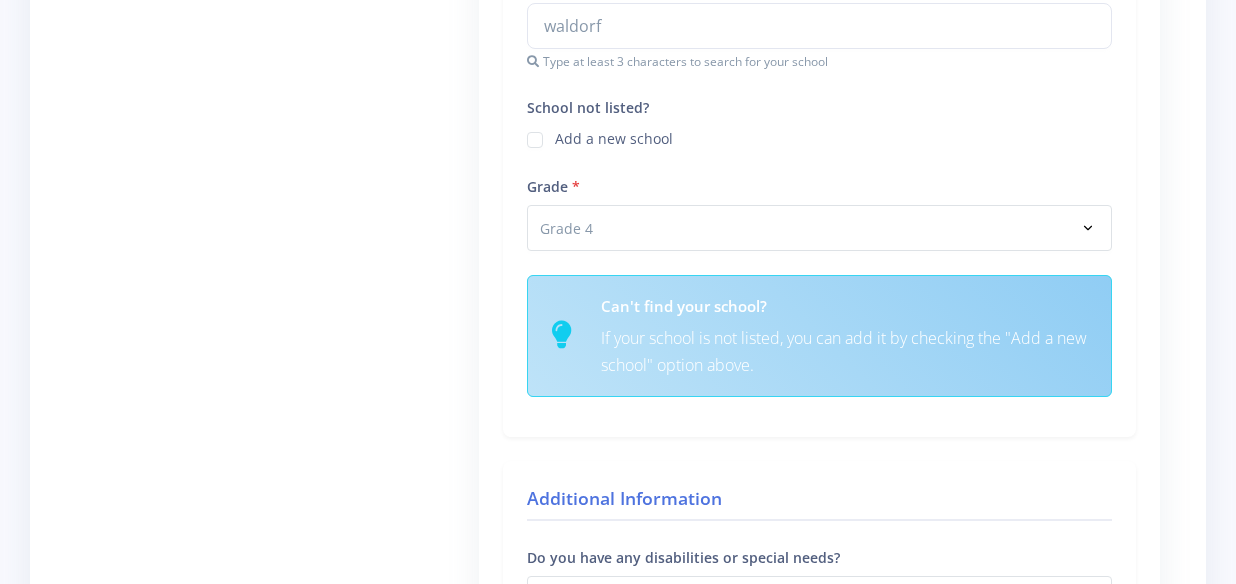 click on "Add a new school" at bounding box center [614, 136] 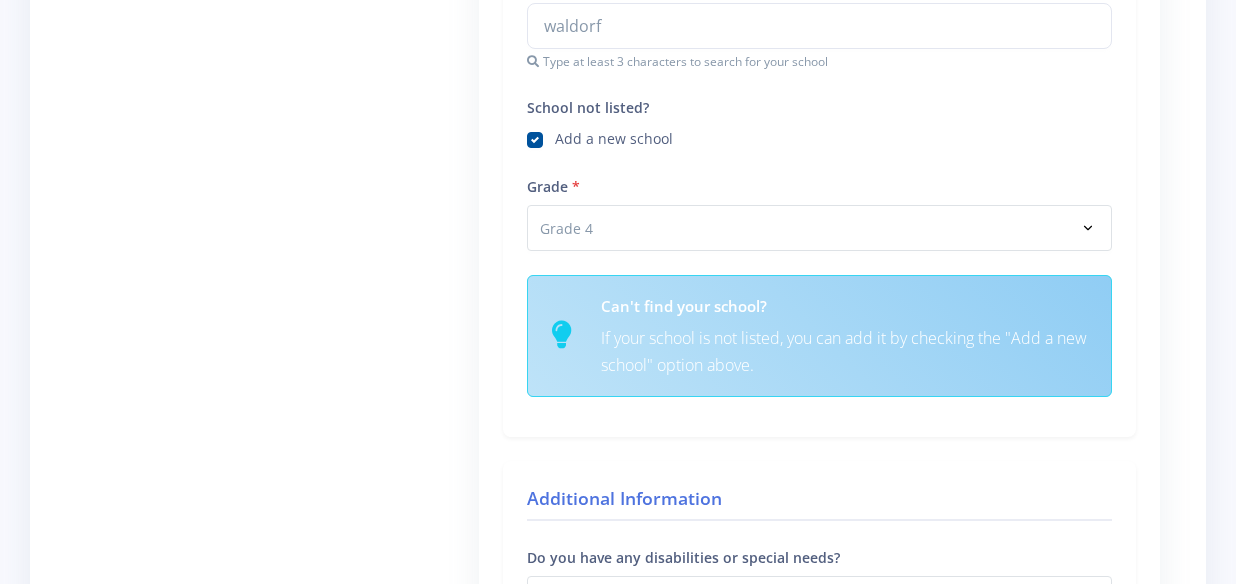 type 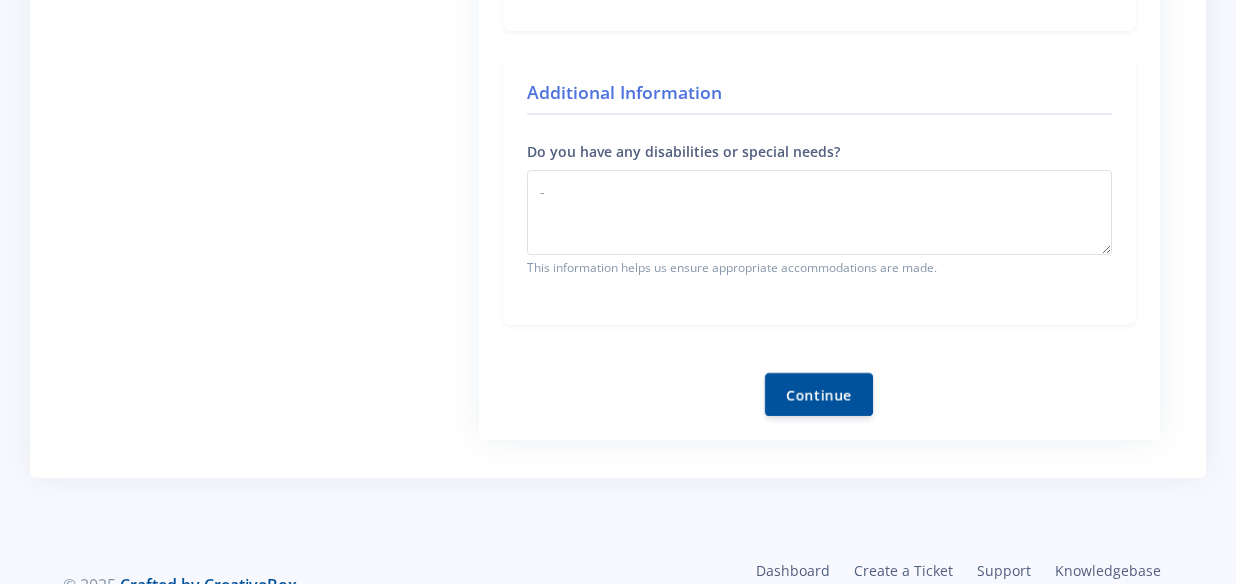 scroll, scrollTop: 1352, scrollLeft: 0, axis: vertical 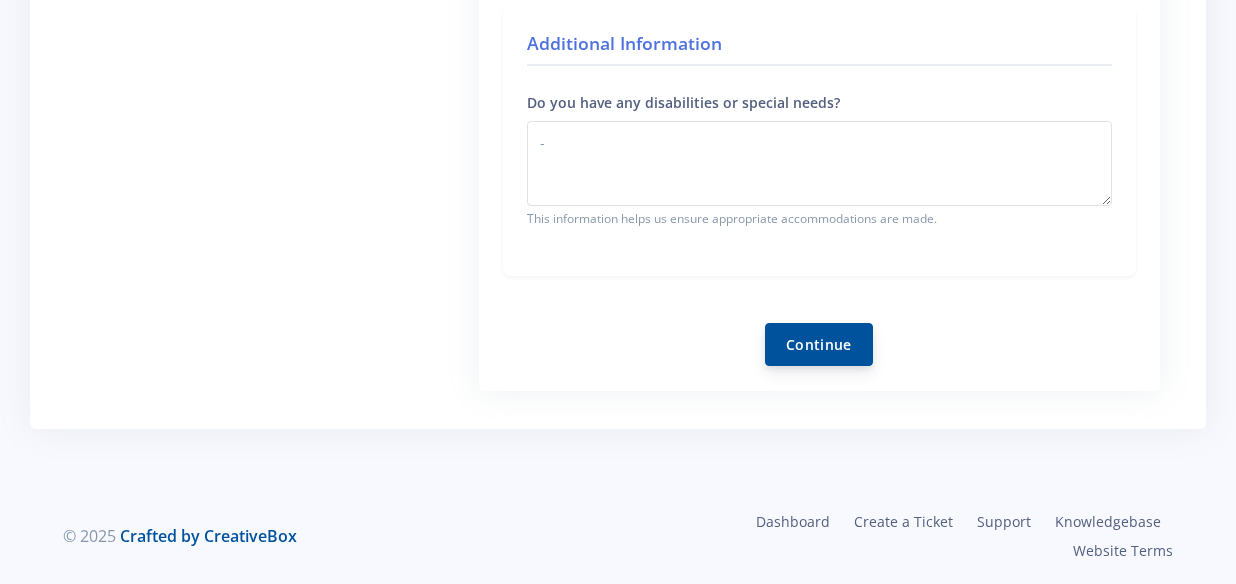 click on "Continue" at bounding box center (819, 344) 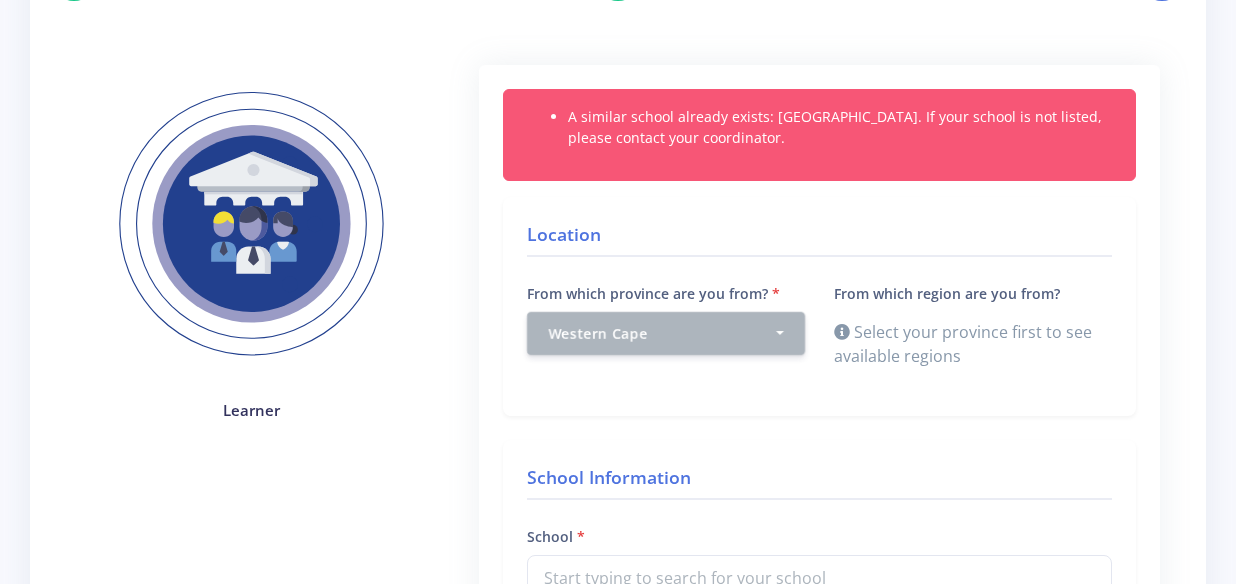 scroll, scrollTop: 201, scrollLeft: 0, axis: vertical 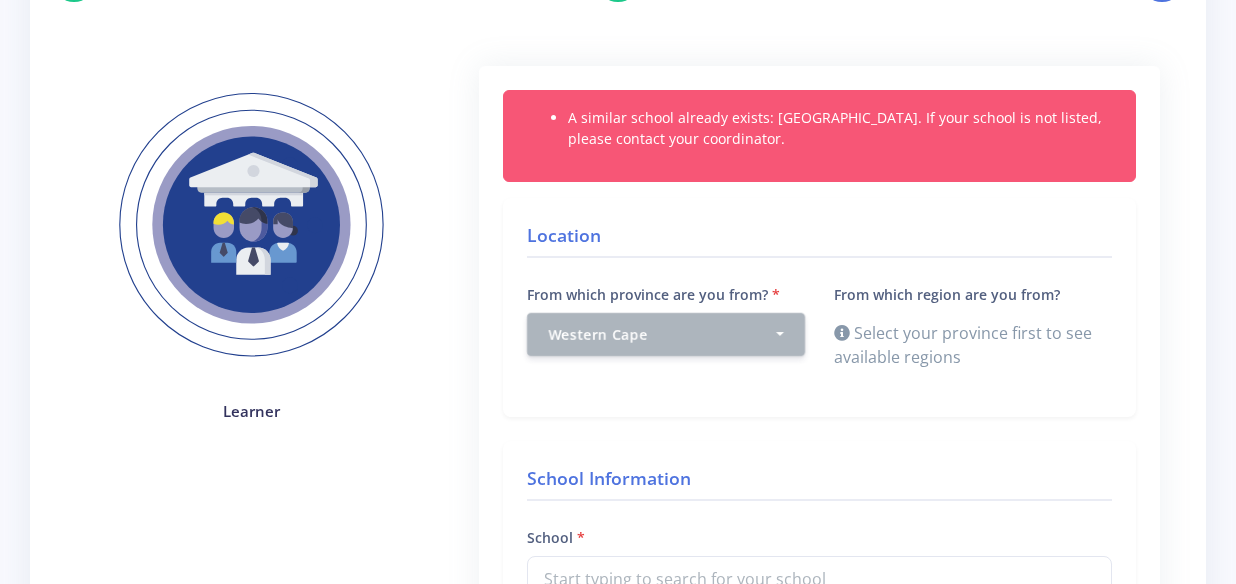 click on "Select your province first to see available regions" at bounding box center (973, 345) 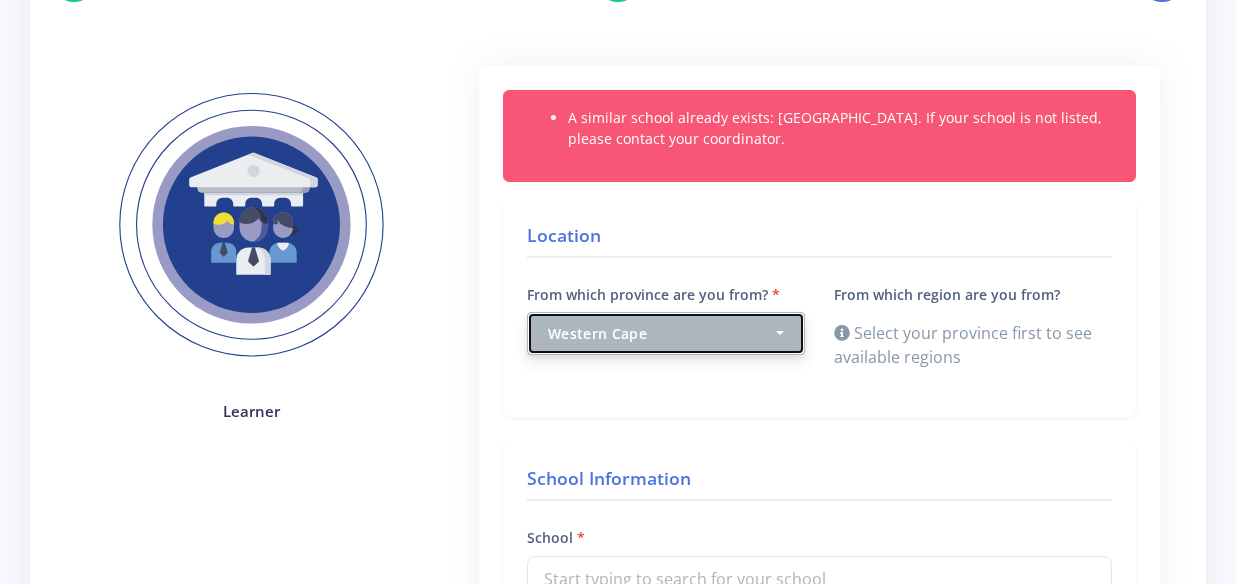 click on "Western Cape" at bounding box center (666, 333) 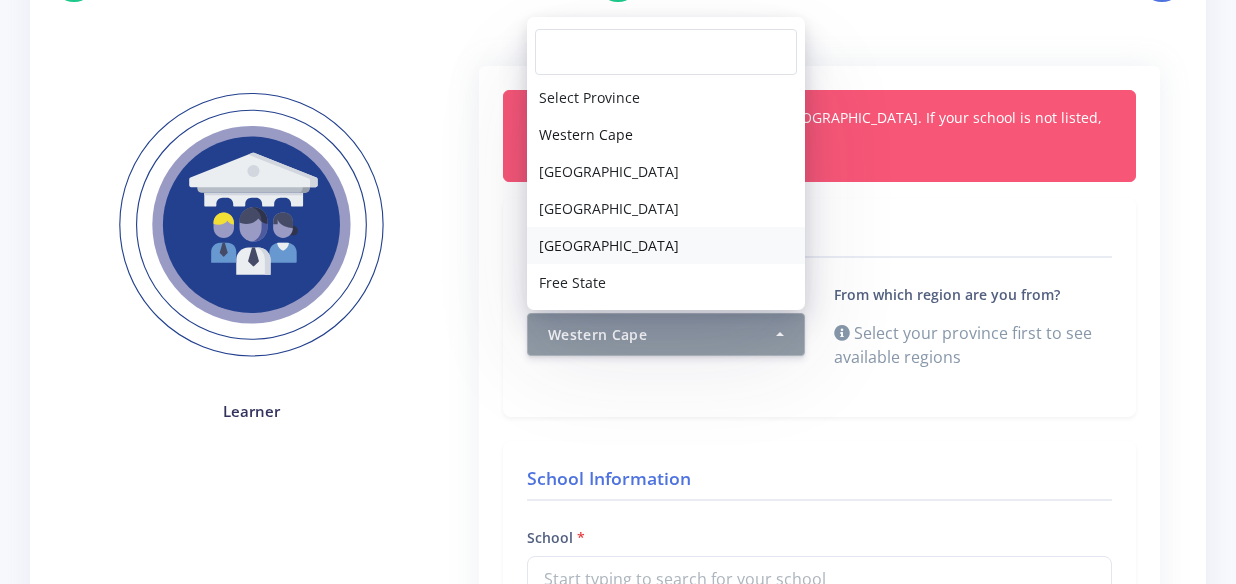 click on "[GEOGRAPHIC_DATA]" at bounding box center [666, 245] 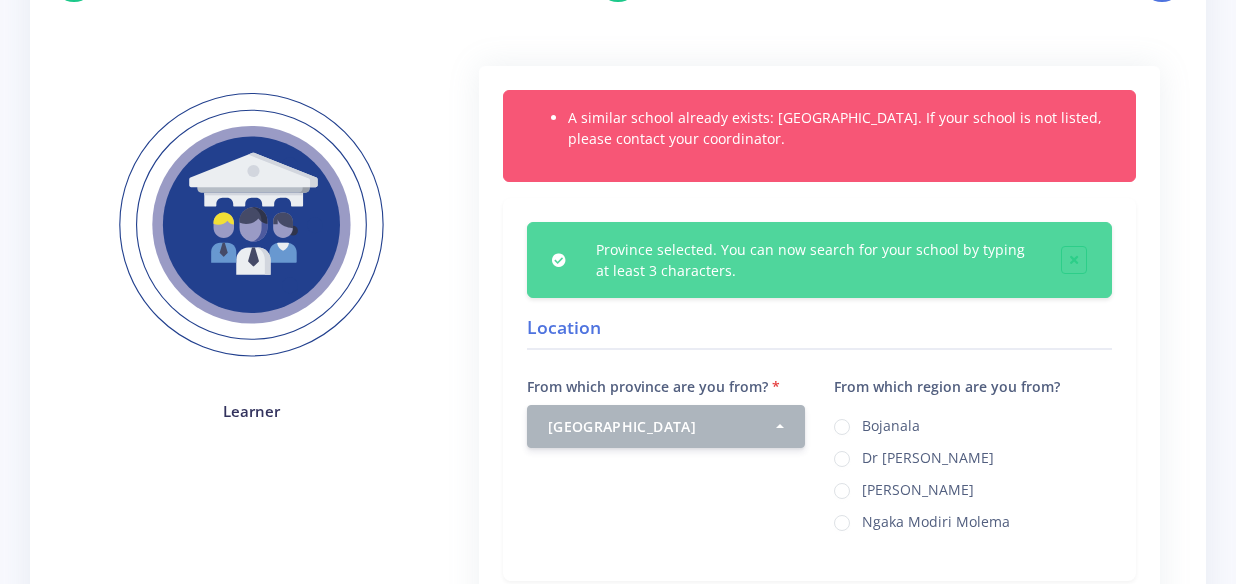 click on "Location" at bounding box center [819, 332] 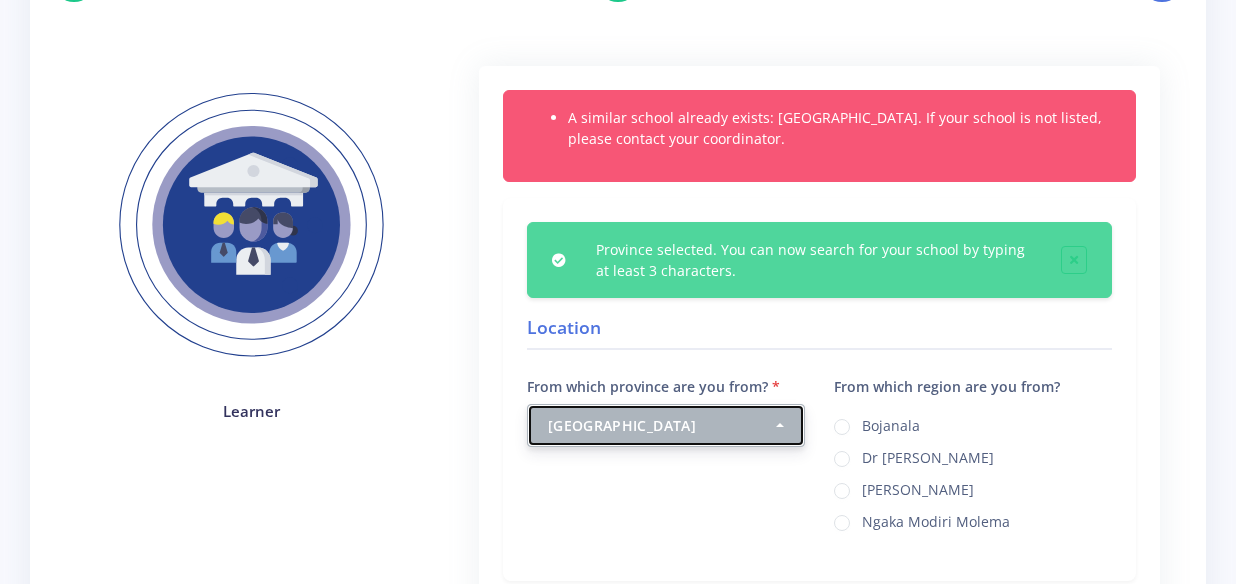 click on "[GEOGRAPHIC_DATA]" at bounding box center (660, 425) 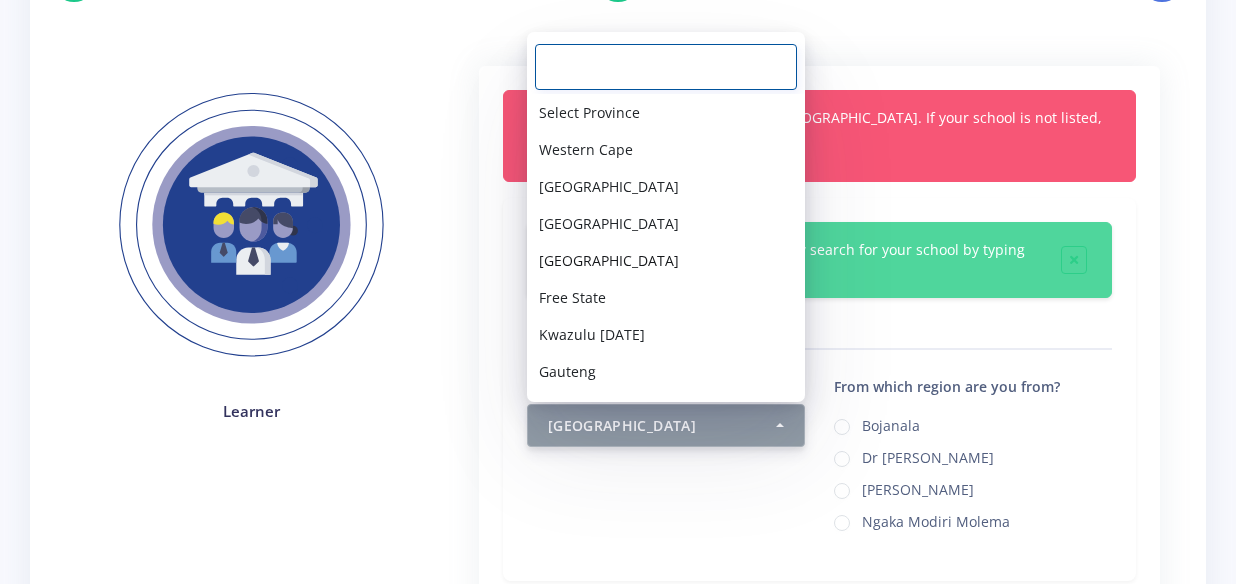 scroll, scrollTop: 9, scrollLeft: 0, axis: vertical 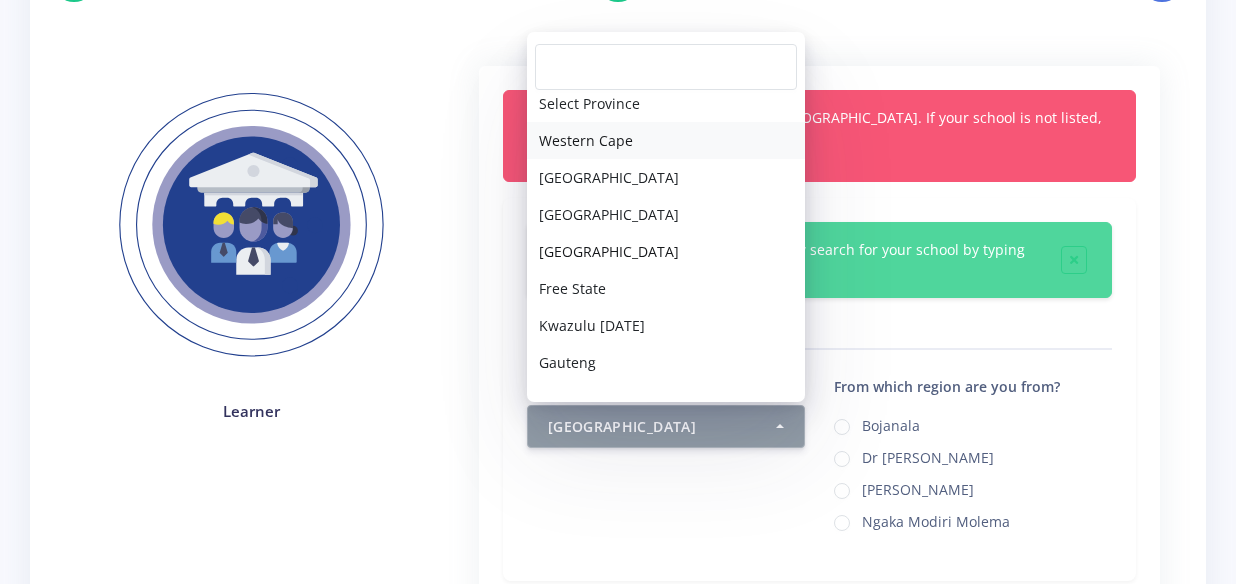 click on "Western Cape" at bounding box center [666, 140] 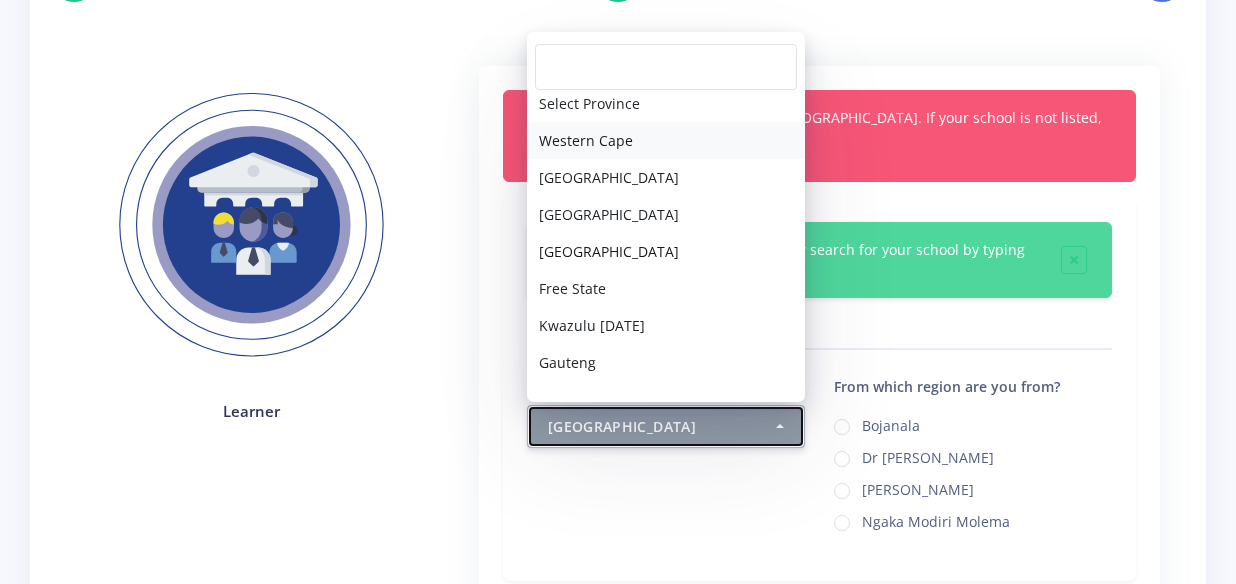 select on "1" 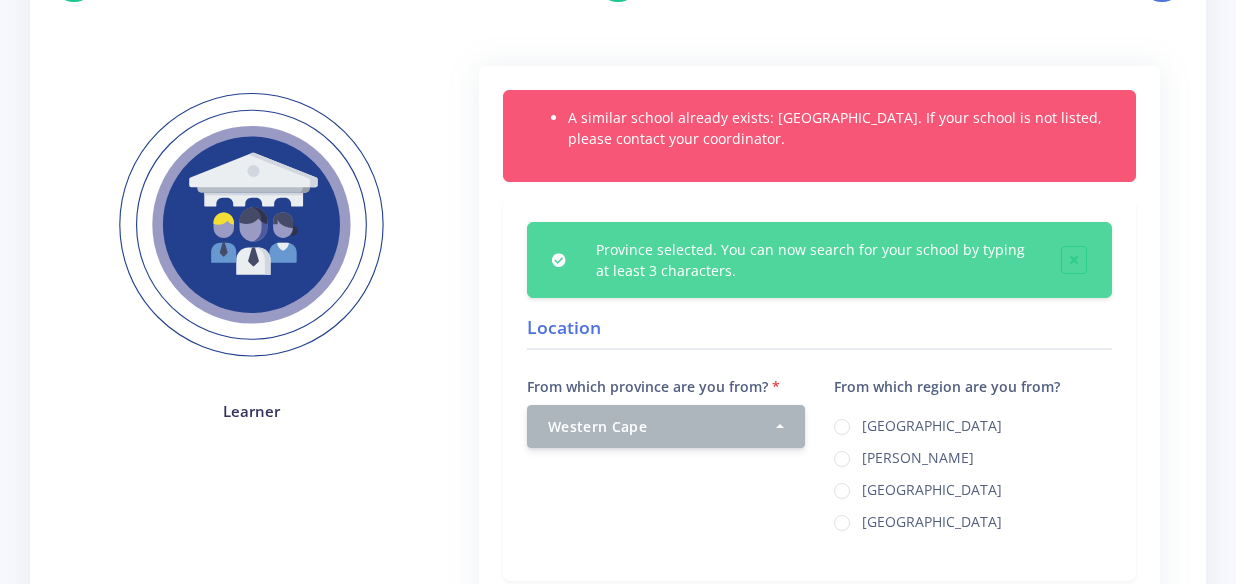 click on "[GEOGRAPHIC_DATA]" at bounding box center (932, 423) 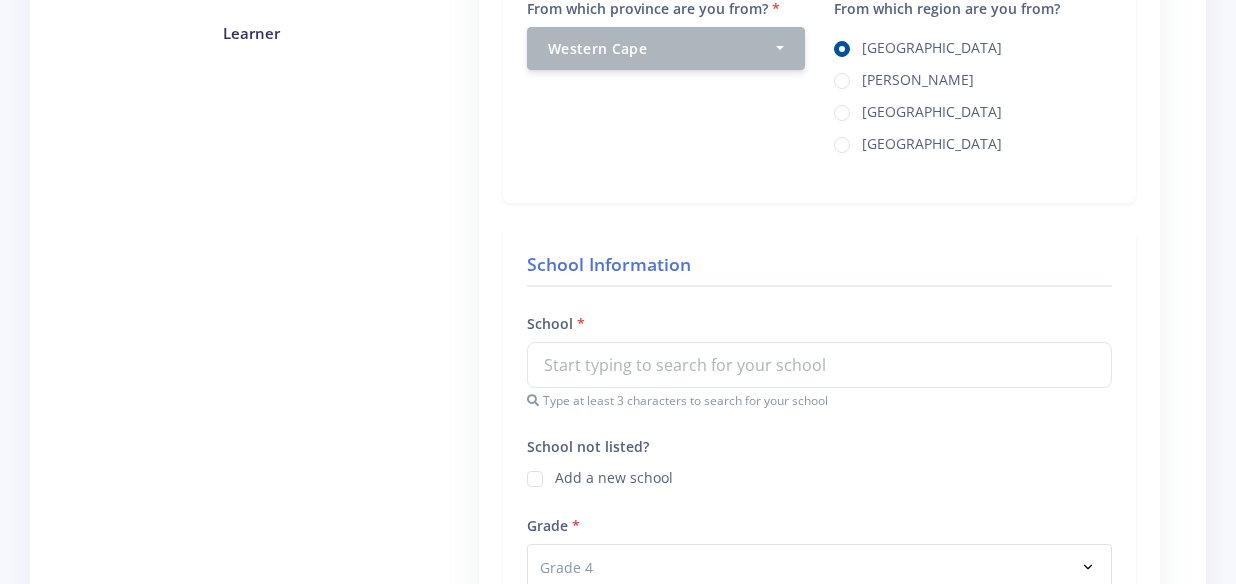 scroll, scrollTop: 581, scrollLeft: 0, axis: vertical 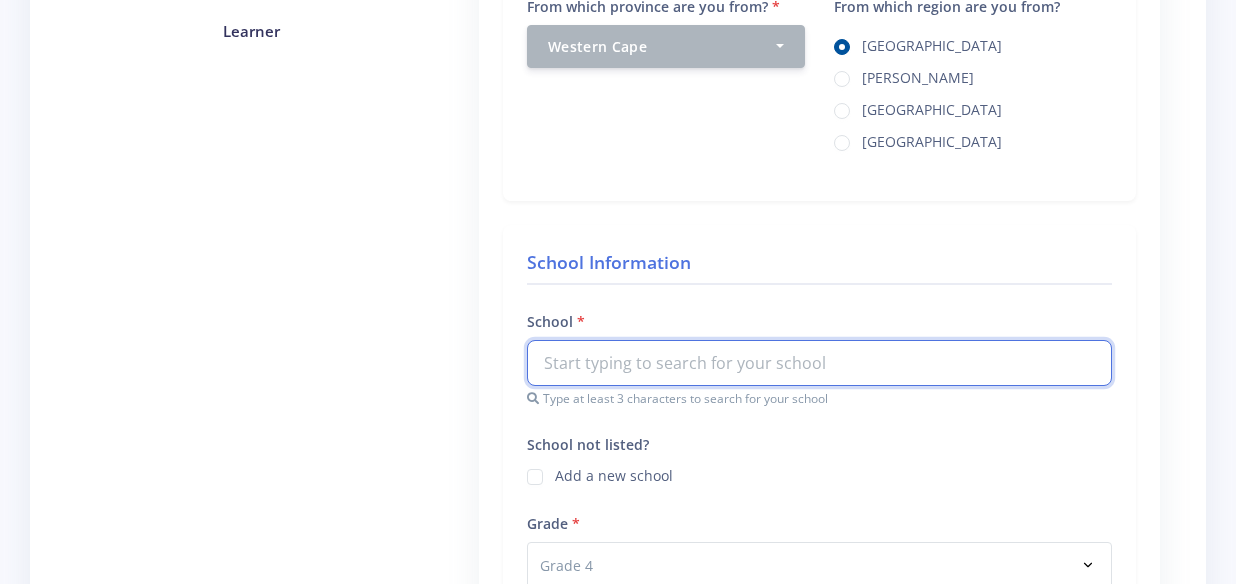 click at bounding box center [819, 363] 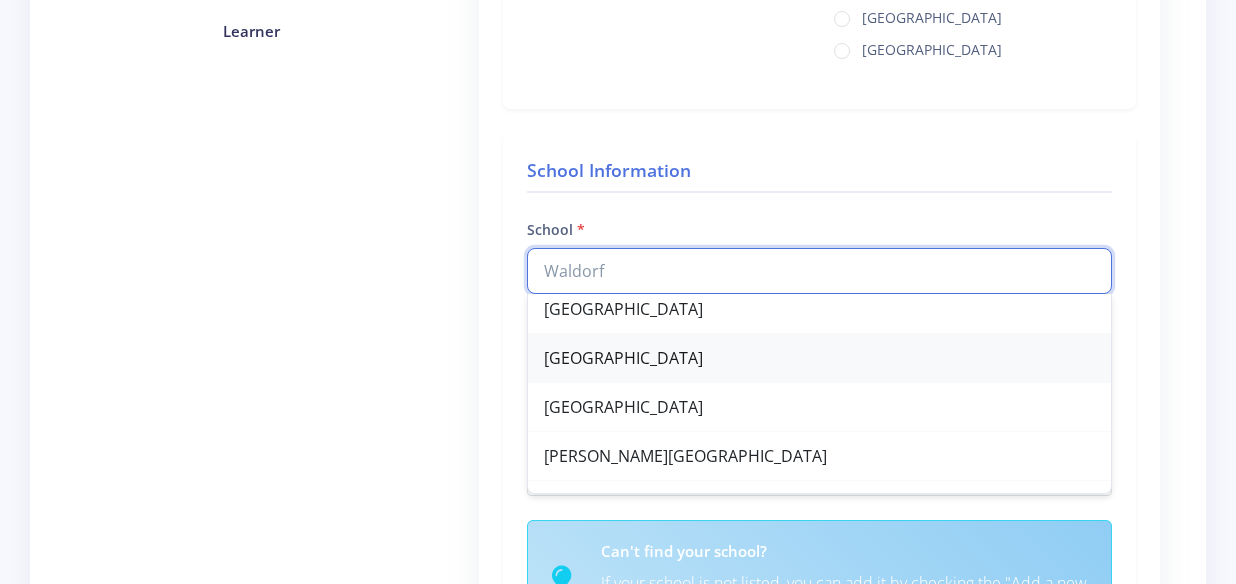 scroll, scrollTop: 0, scrollLeft: 0, axis: both 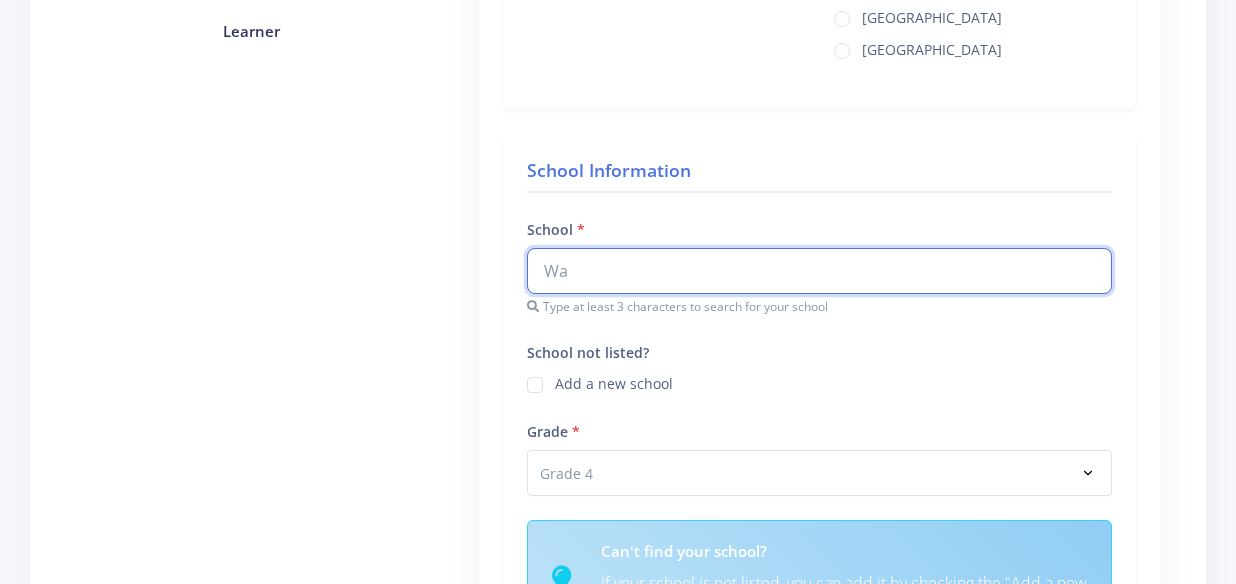 type on "W" 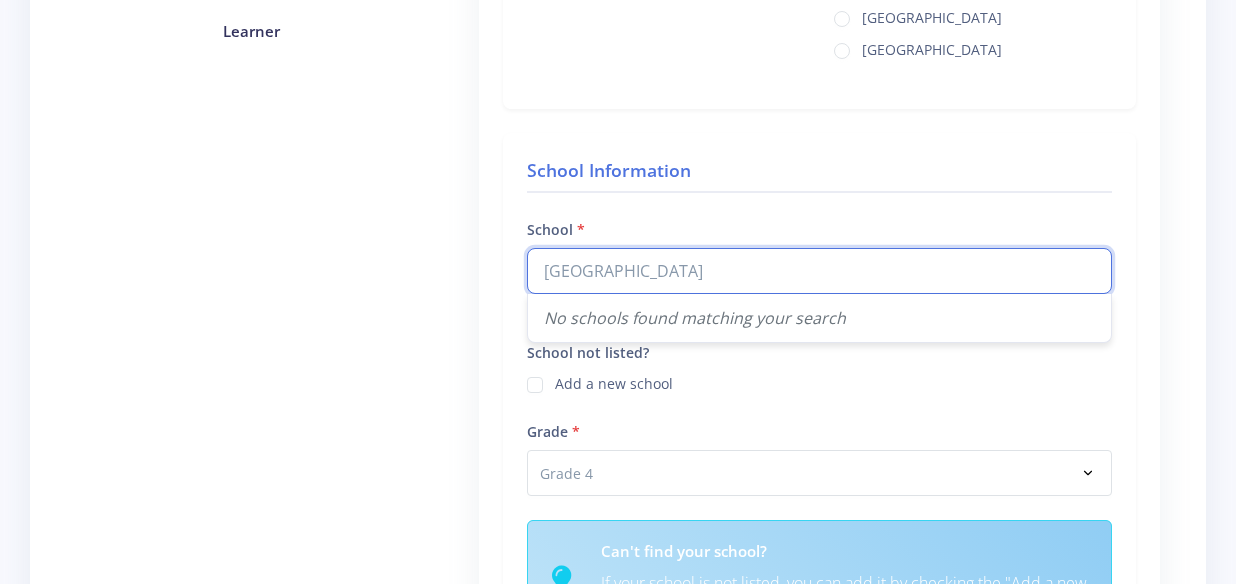 type on "[GEOGRAPHIC_DATA]" 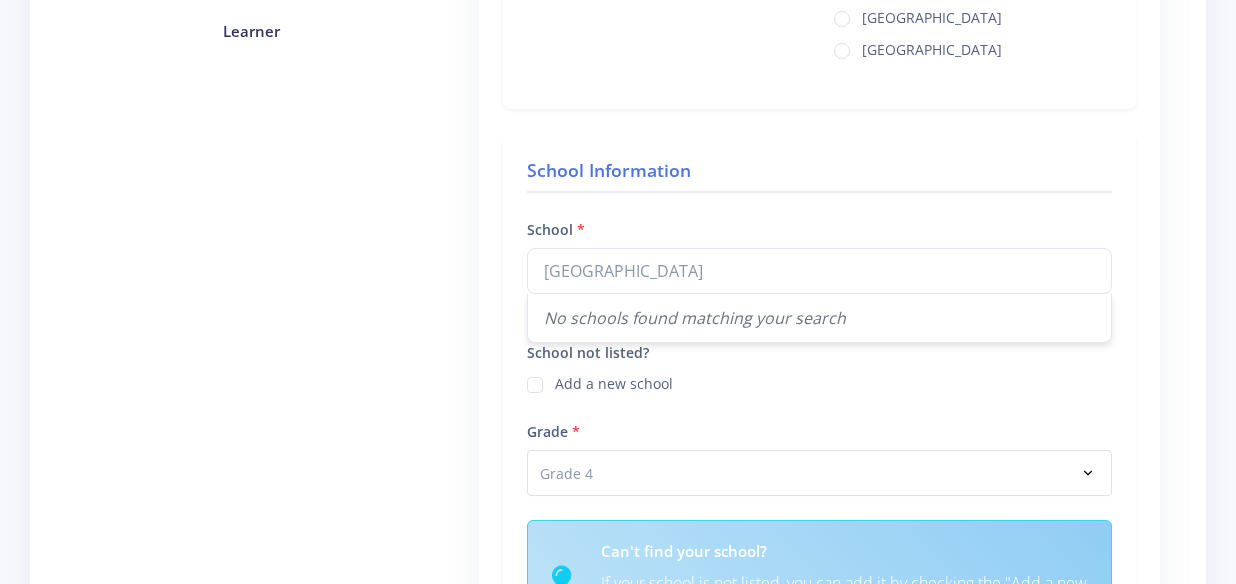 click on "A similar school already exists: Gaia Waldorf School. If your school is not listed, please contact your coordinator.
Location
From which province are you from?
Select Province Western Cape" at bounding box center [819, 388] 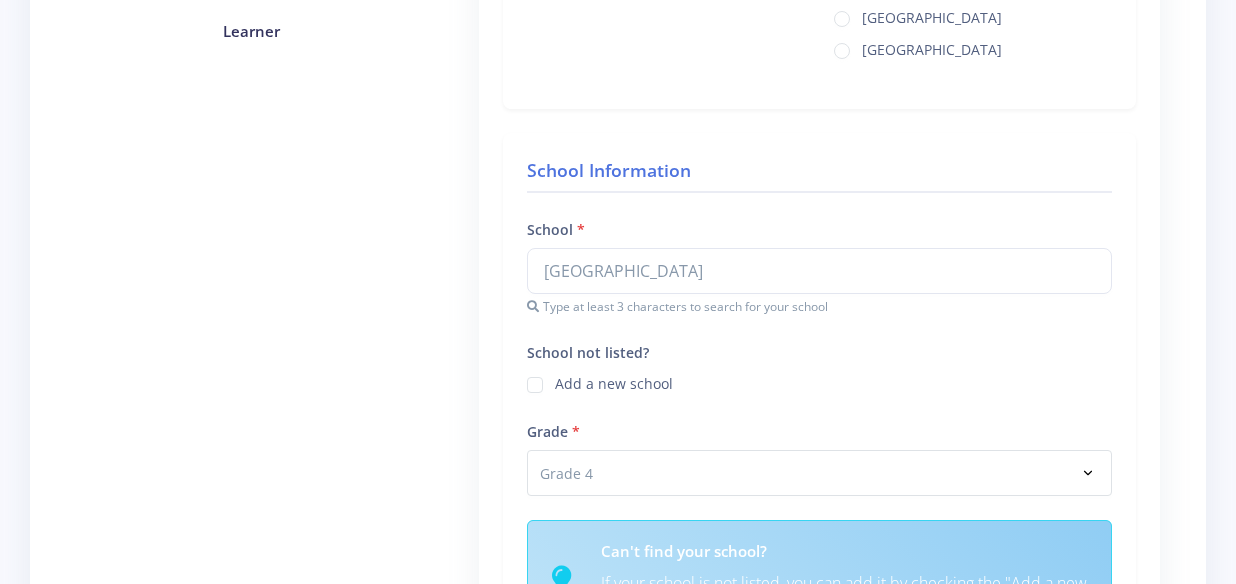 click on "Add a new school" at bounding box center (614, 381) 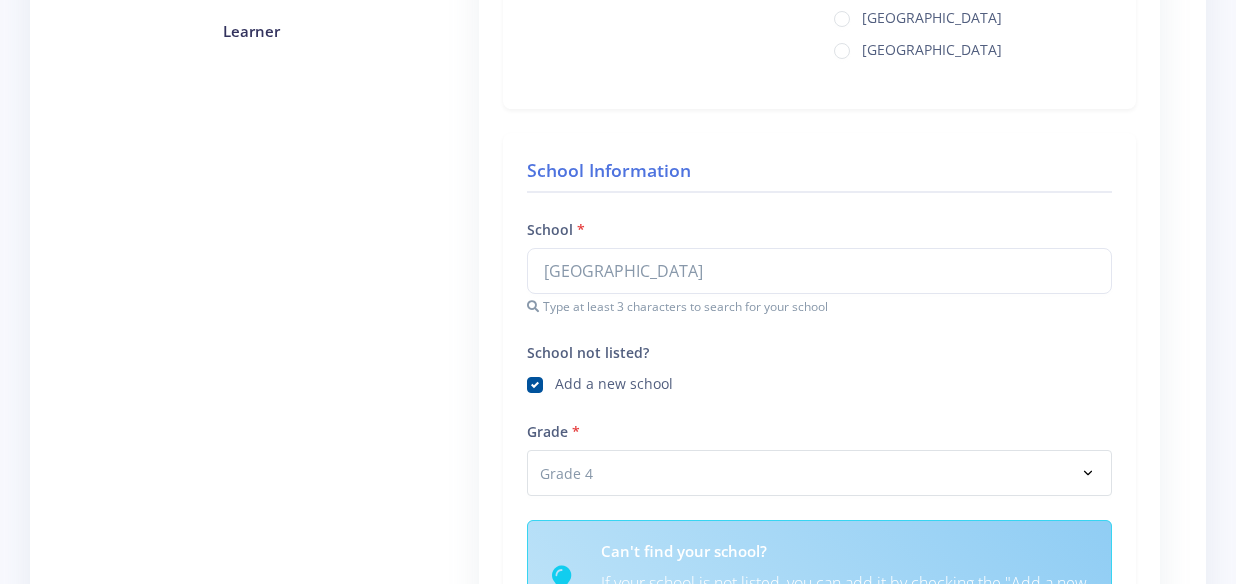 type 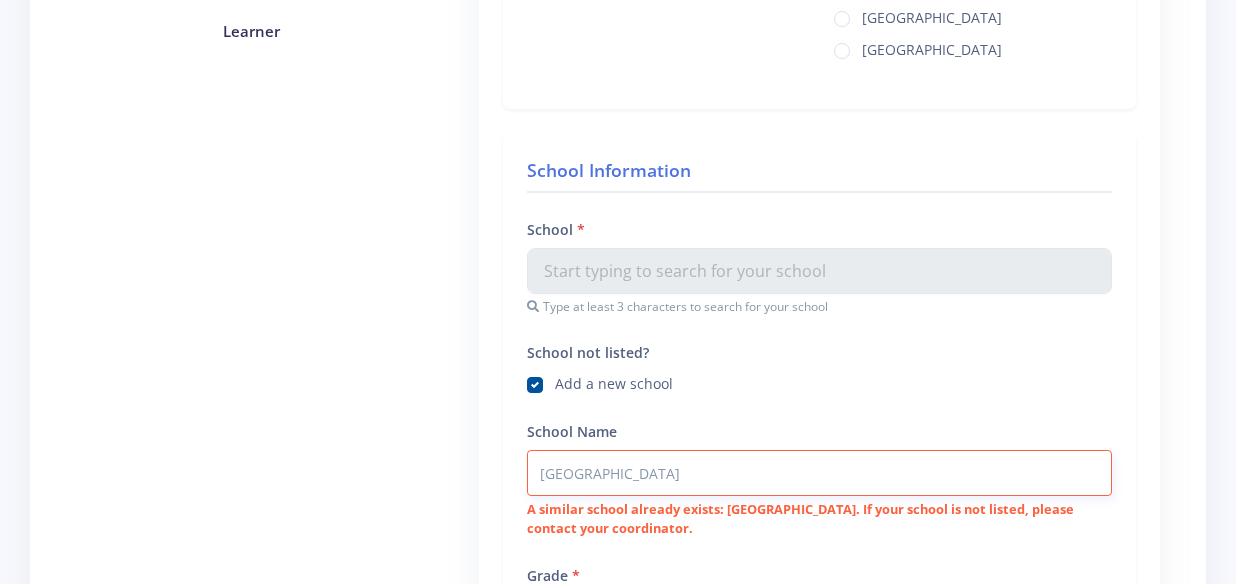 click on "[GEOGRAPHIC_DATA]" at bounding box center [819, 473] 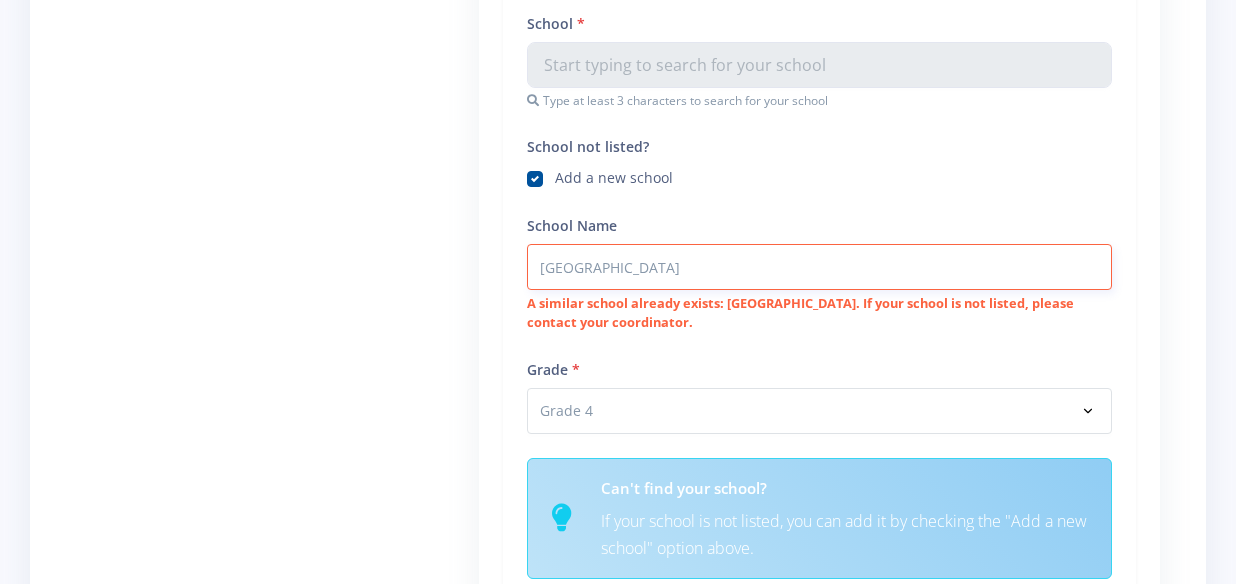 scroll, scrollTop: 790, scrollLeft: 0, axis: vertical 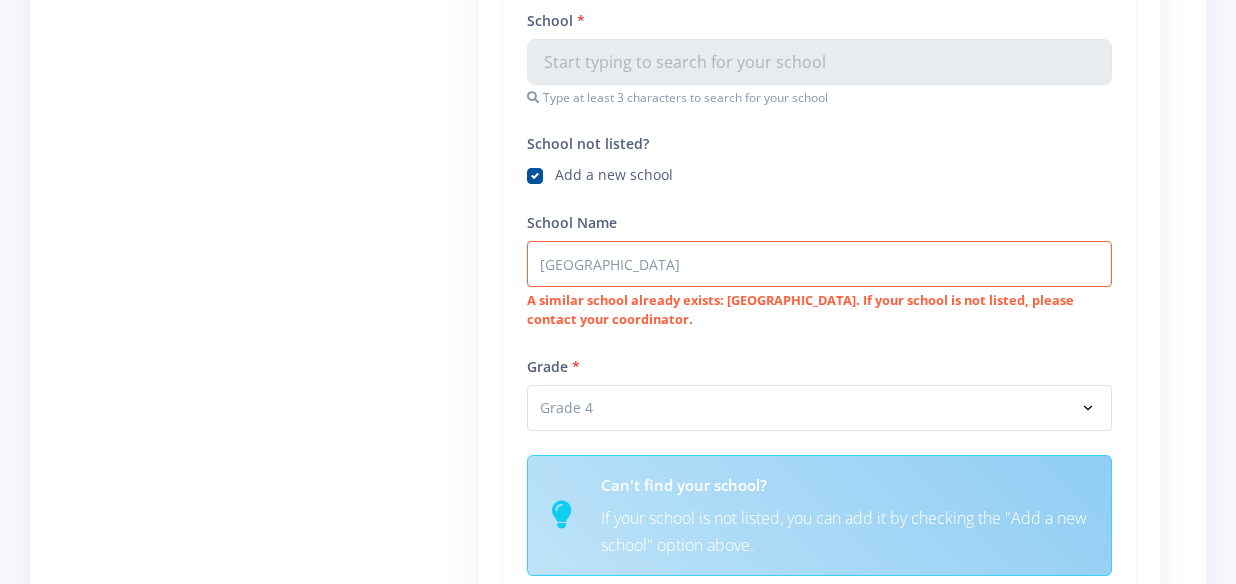click on "A similar school already exists: [GEOGRAPHIC_DATA]. If your school is not listed, please contact your coordinator." at bounding box center [800, 309] 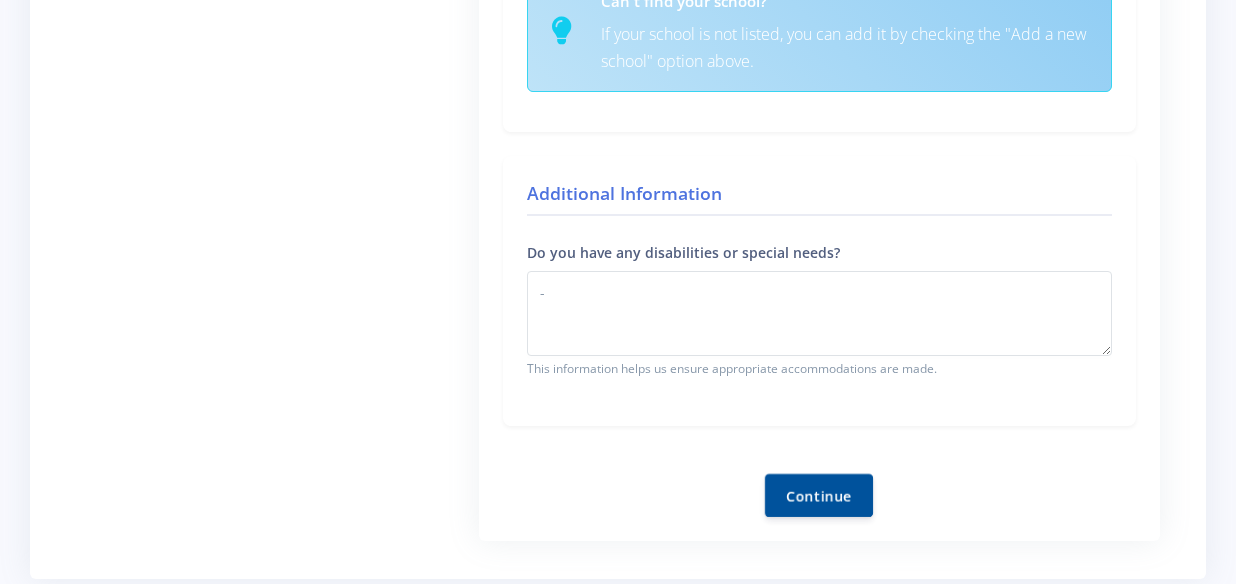 scroll, scrollTop: 1310, scrollLeft: 0, axis: vertical 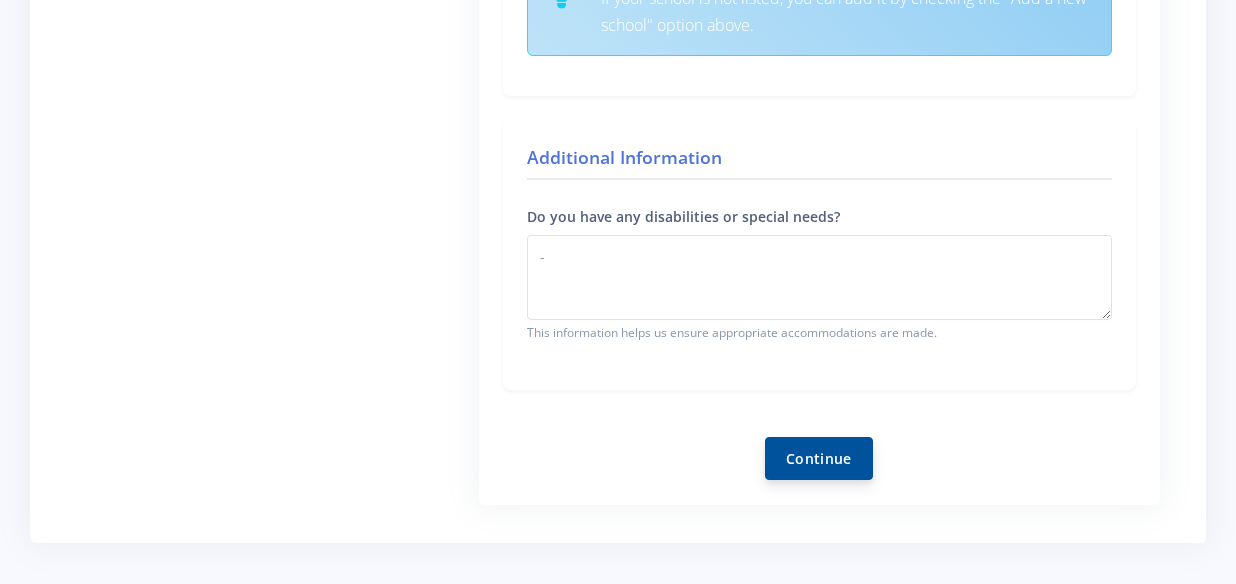click on "Continue" at bounding box center [819, 458] 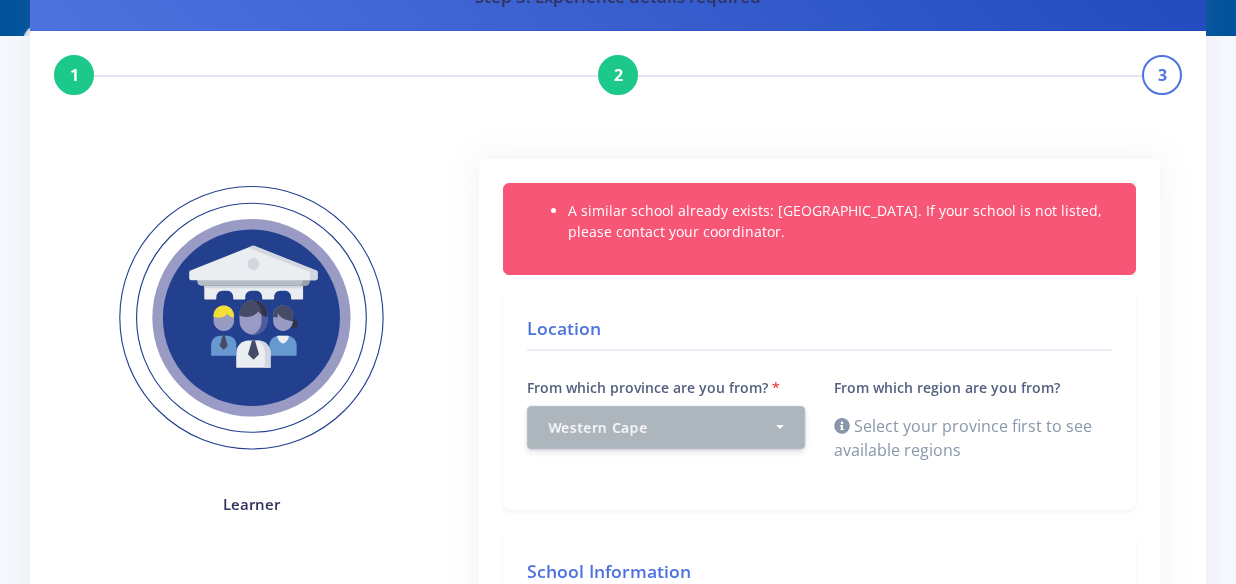 scroll, scrollTop: 0, scrollLeft: 0, axis: both 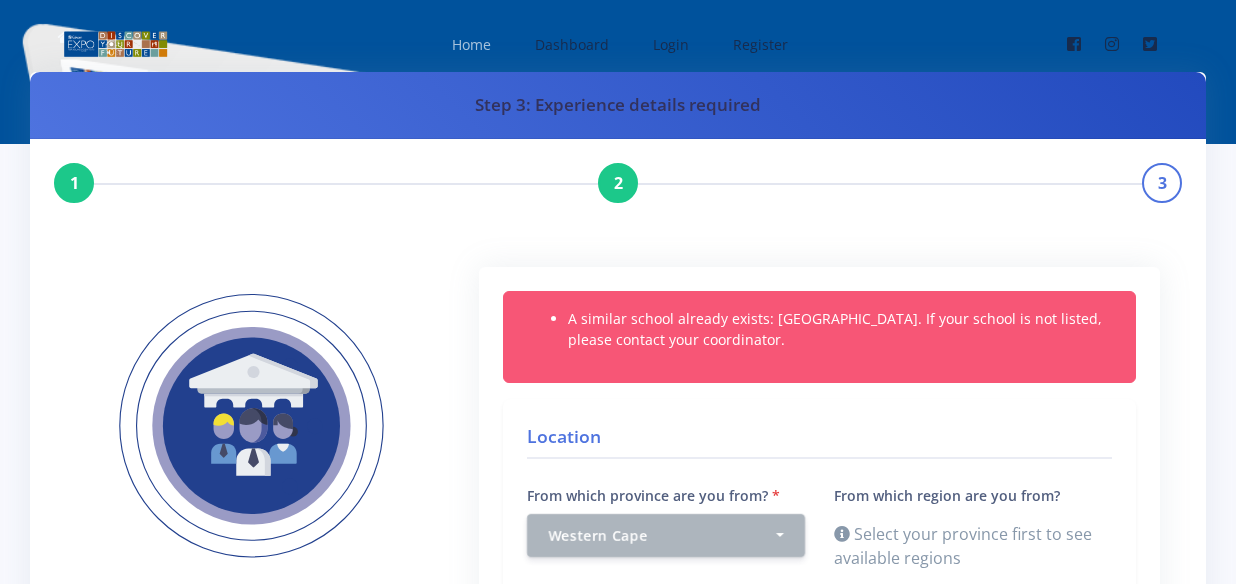click on "Home" at bounding box center [471, 44] 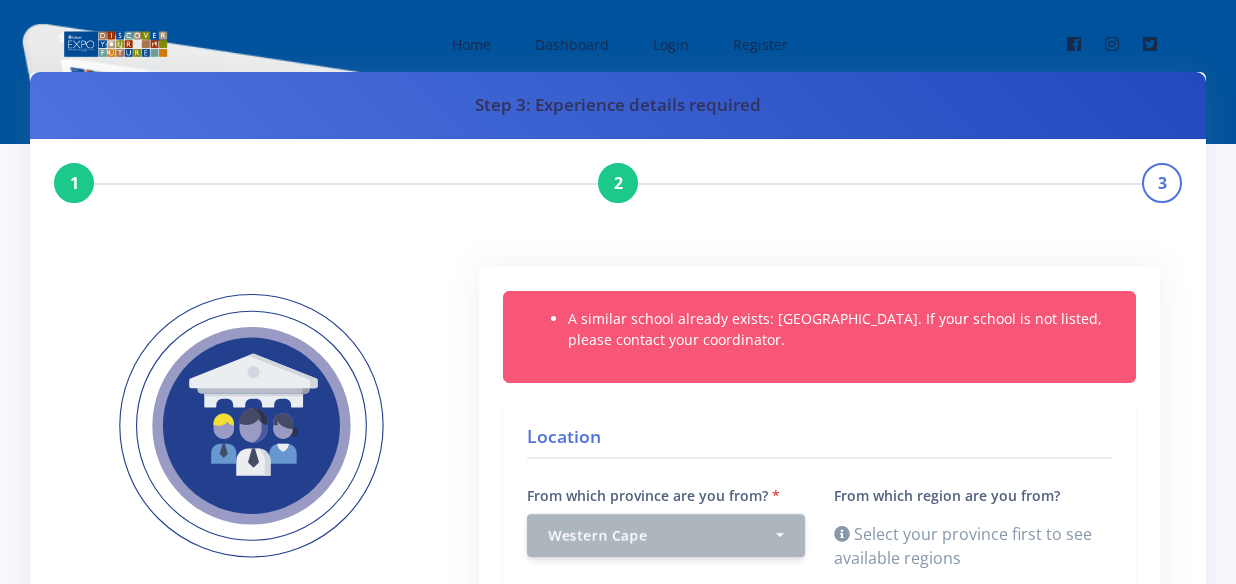 scroll, scrollTop: 0, scrollLeft: 0, axis: both 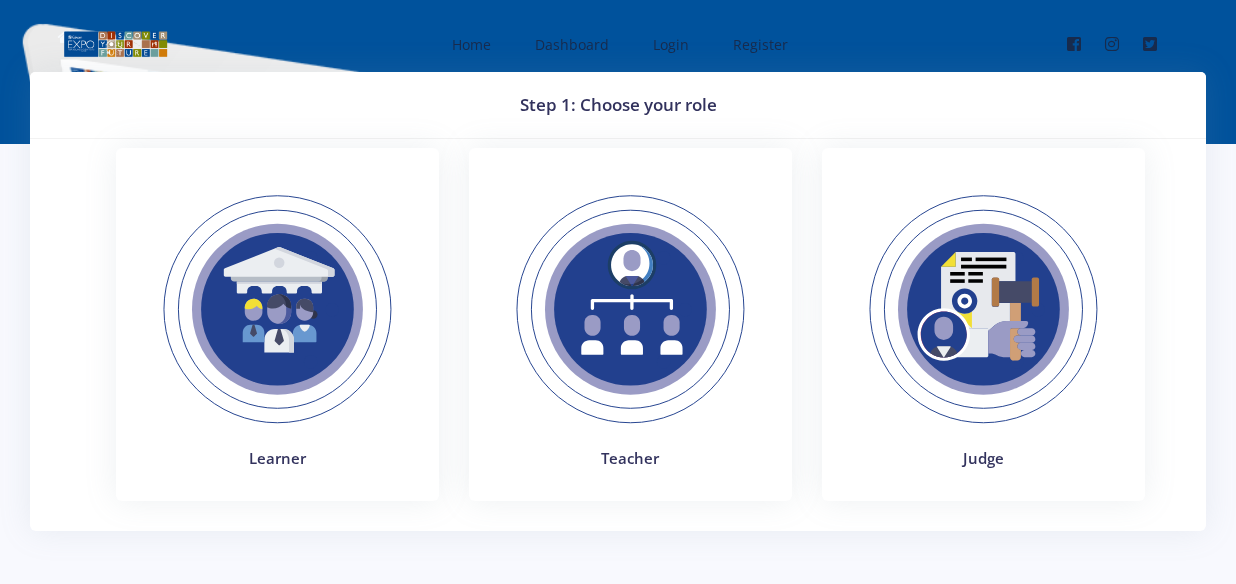click at bounding box center (630, 309) 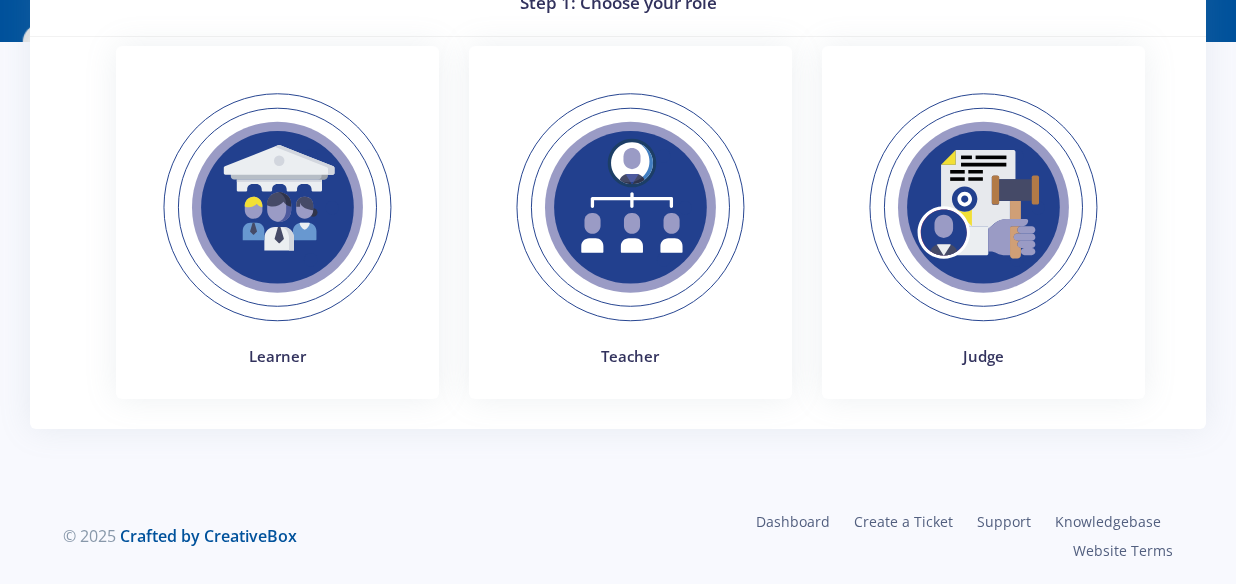 scroll, scrollTop: 0, scrollLeft: 0, axis: both 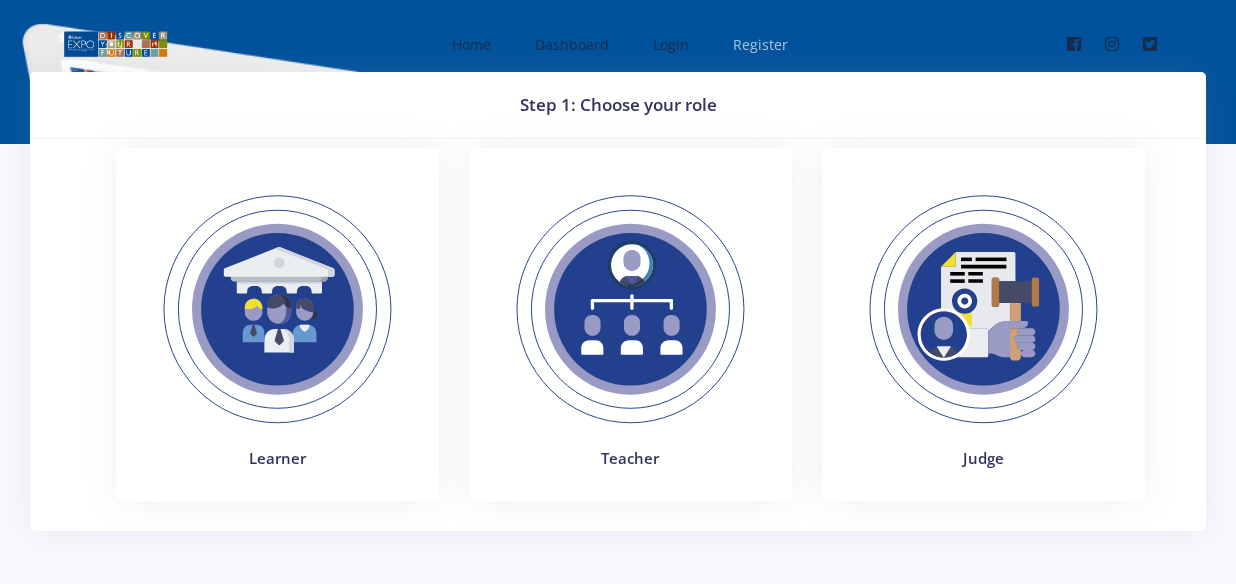 click on "Register" at bounding box center [760, 44] 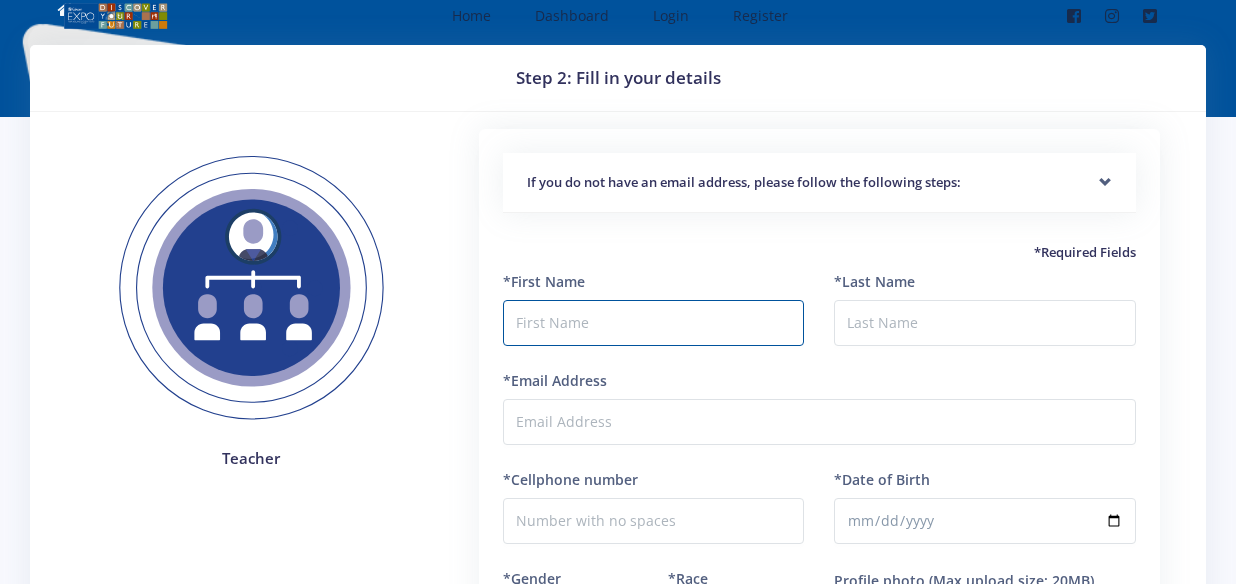 scroll, scrollTop: 0, scrollLeft: 0, axis: both 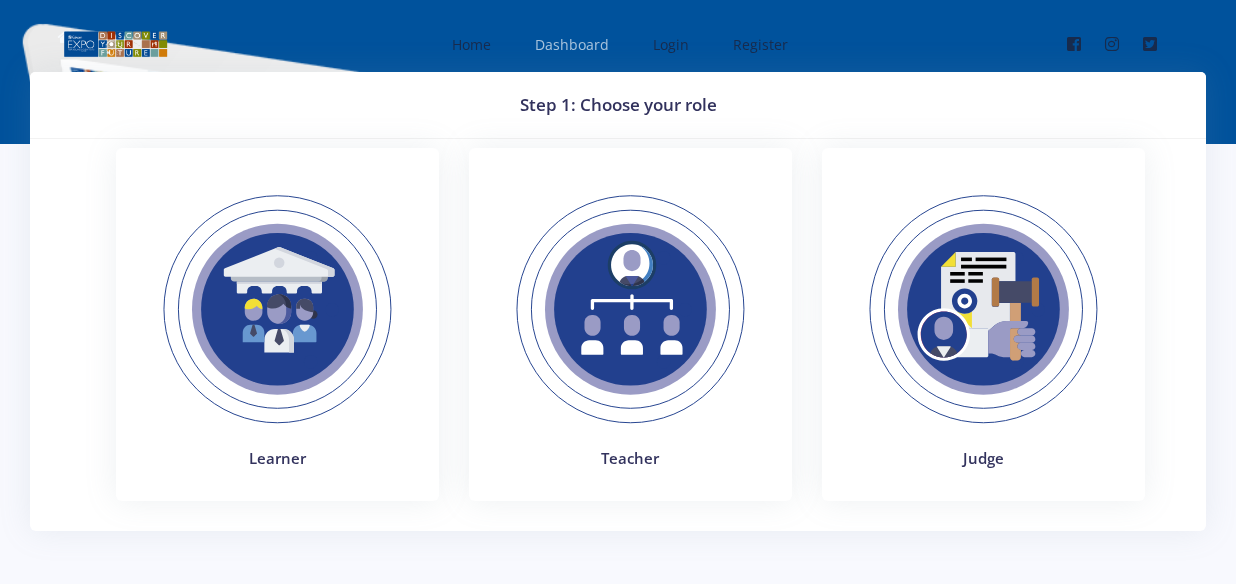click on "Dashboard" at bounding box center [572, 44] 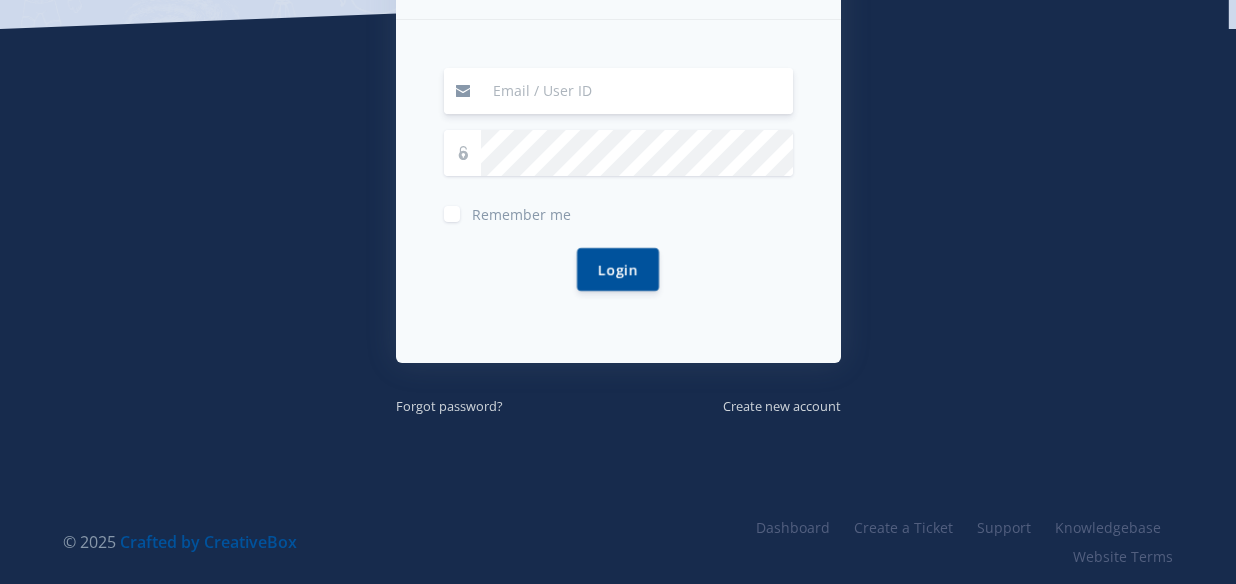 scroll, scrollTop: 454, scrollLeft: 0, axis: vertical 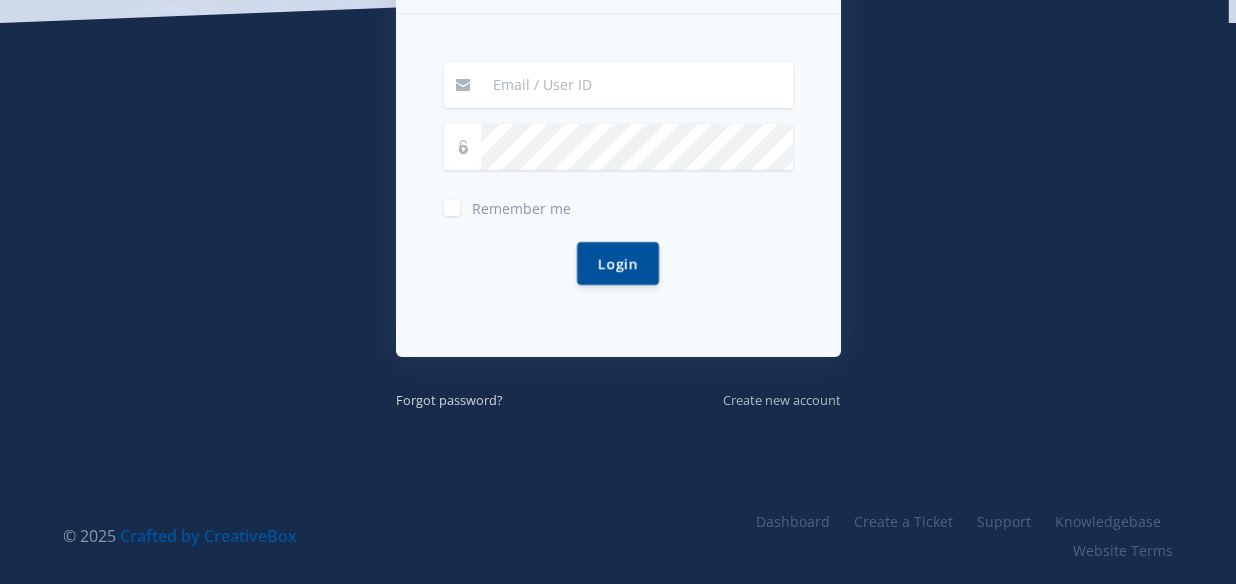 click on "Create new account" at bounding box center (782, 400) 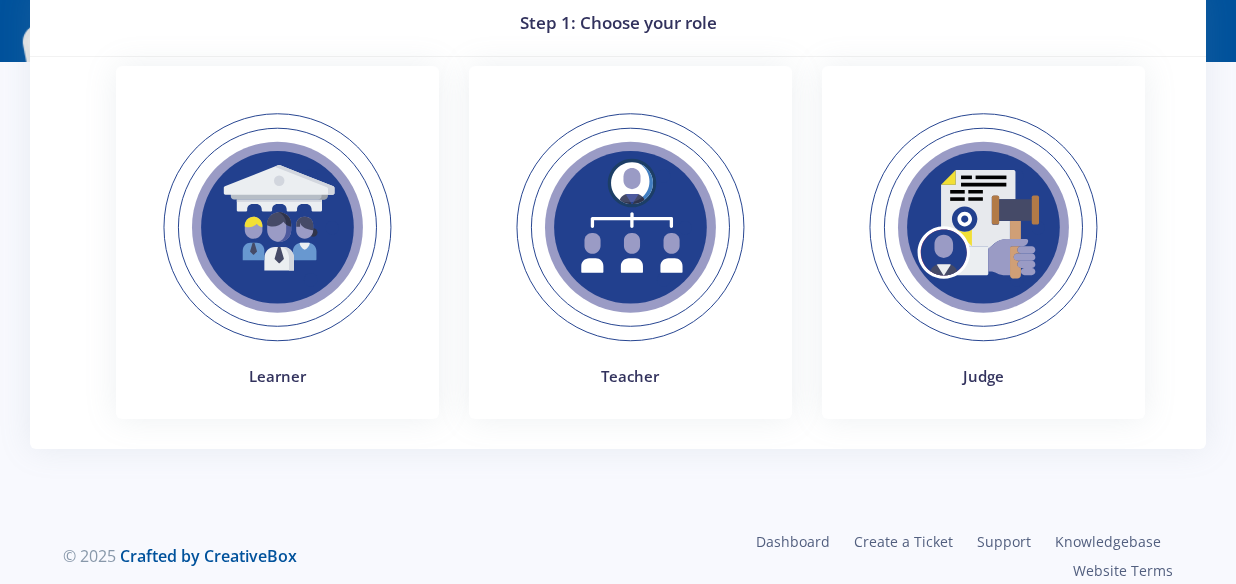scroll, scrollTop: 102, scrollLeft: 0, axis: vertical 